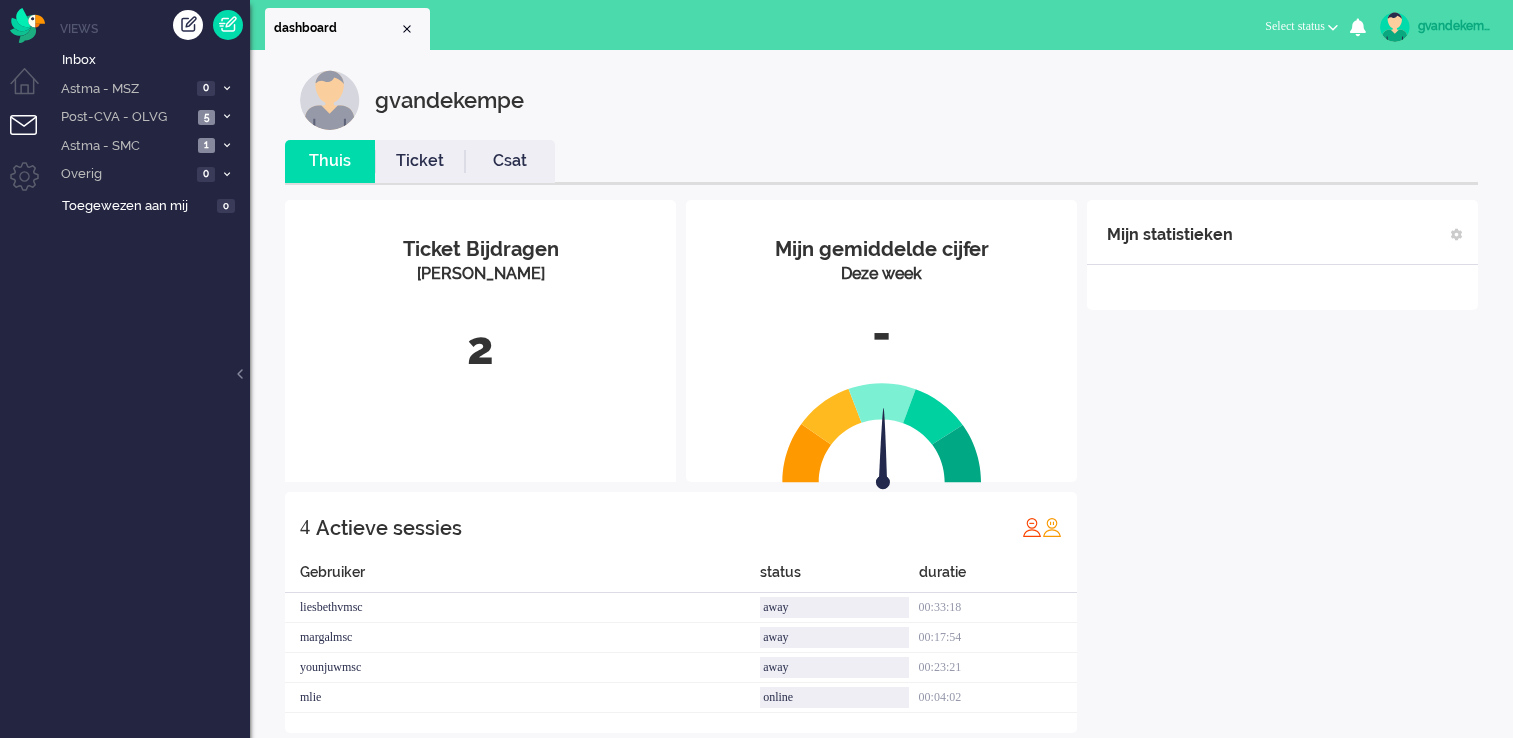 scroll, scrollTop: 0, scrollLeft: 0, axis: both 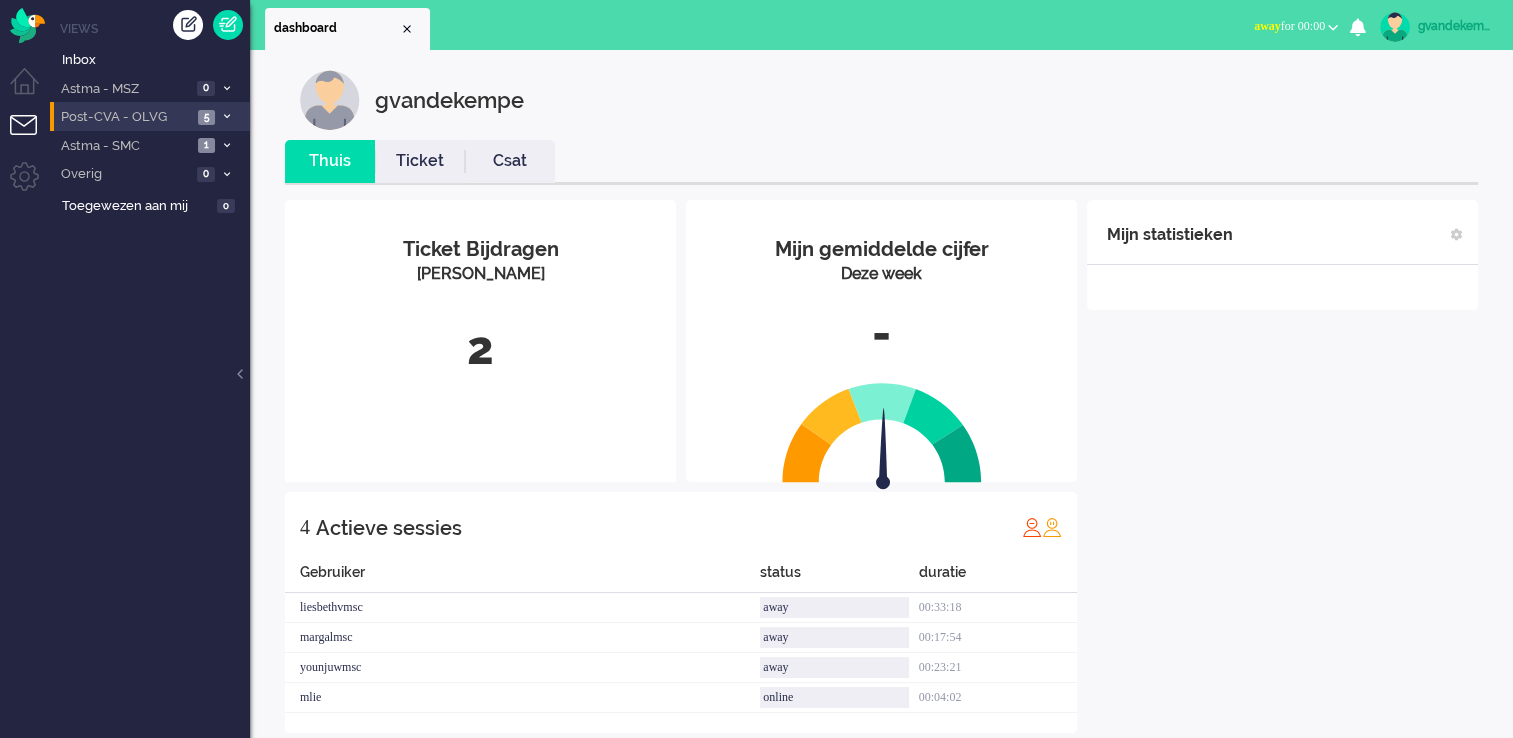 click at bounding box center (227, 116) 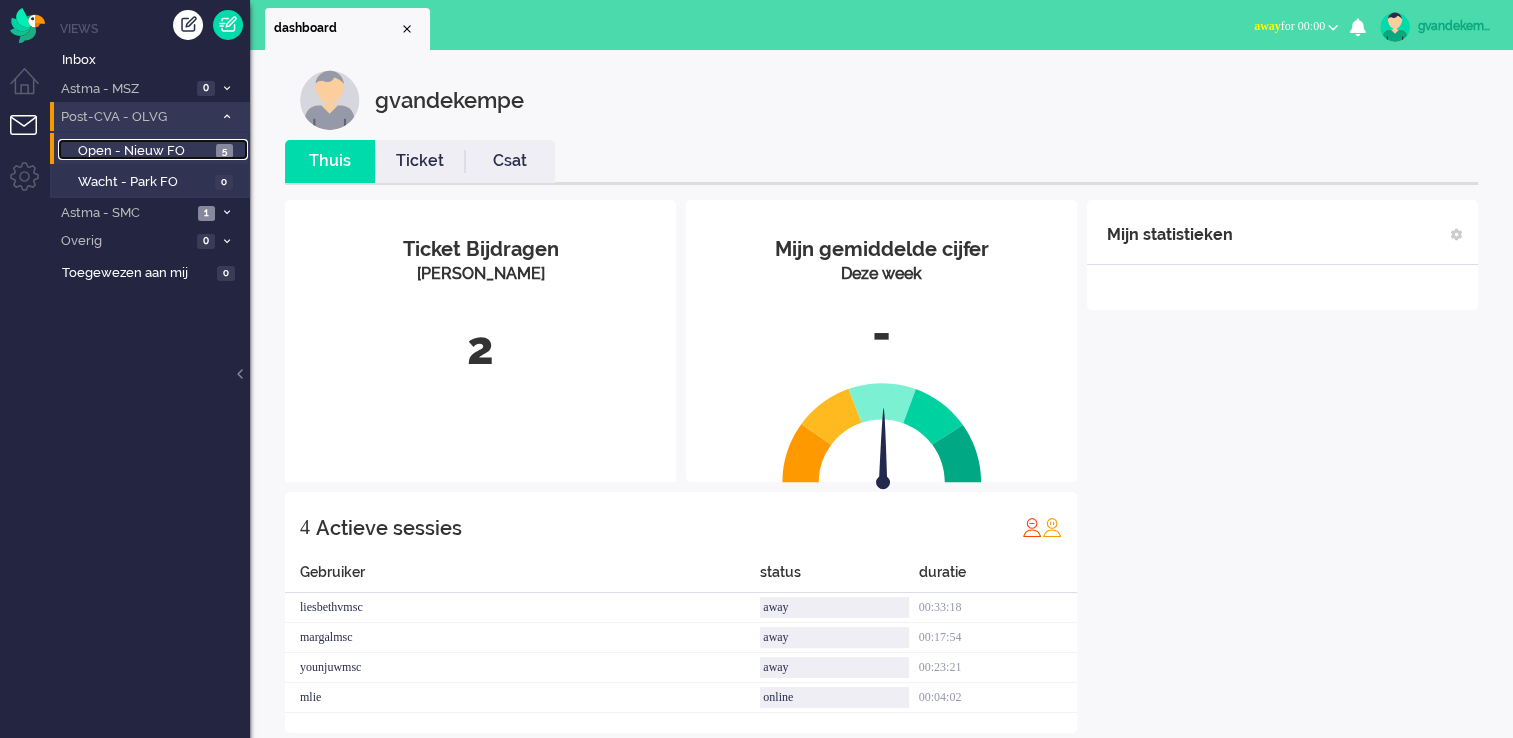 click on "Open - Nieuw FO" at bounding box center [144, 151] 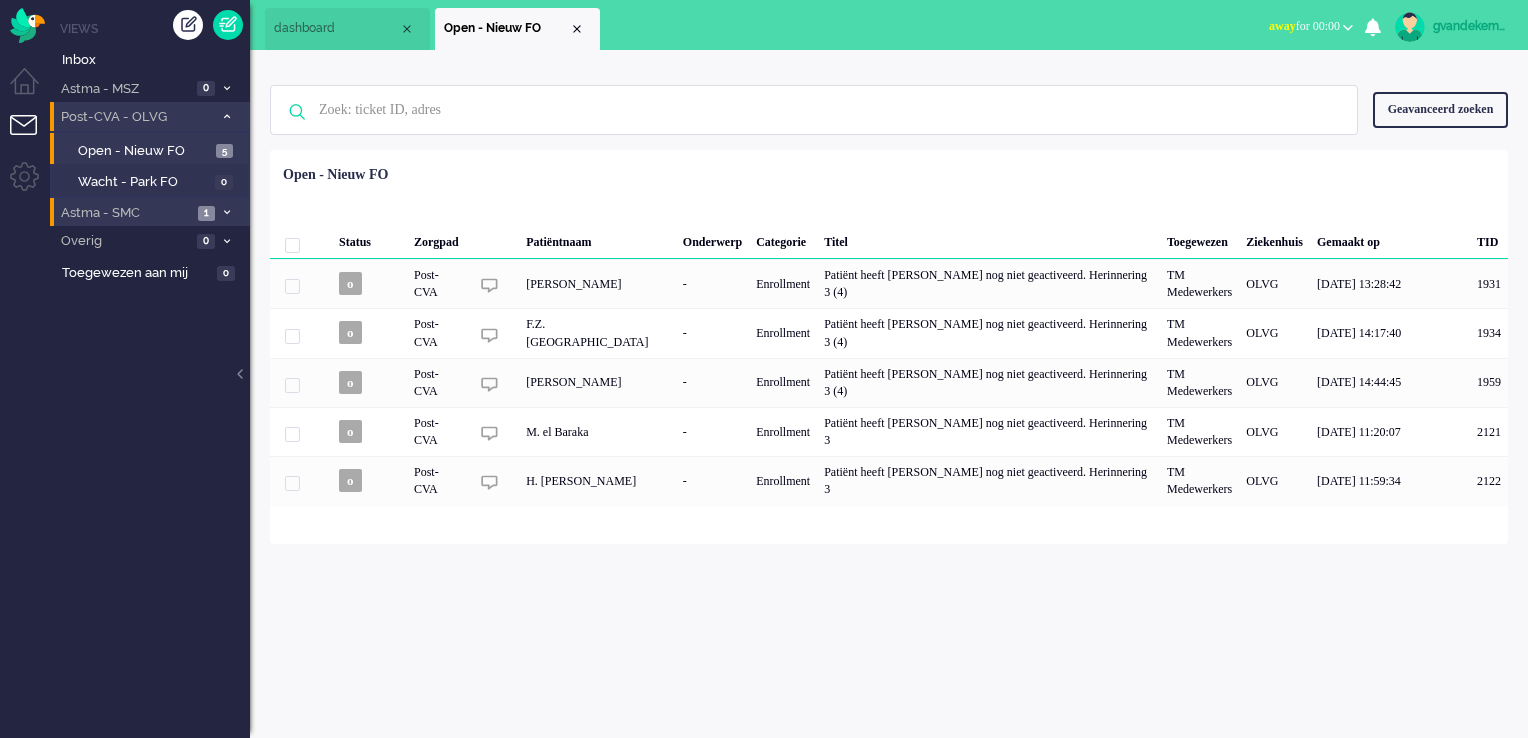 click at bounding box center [226, 213] 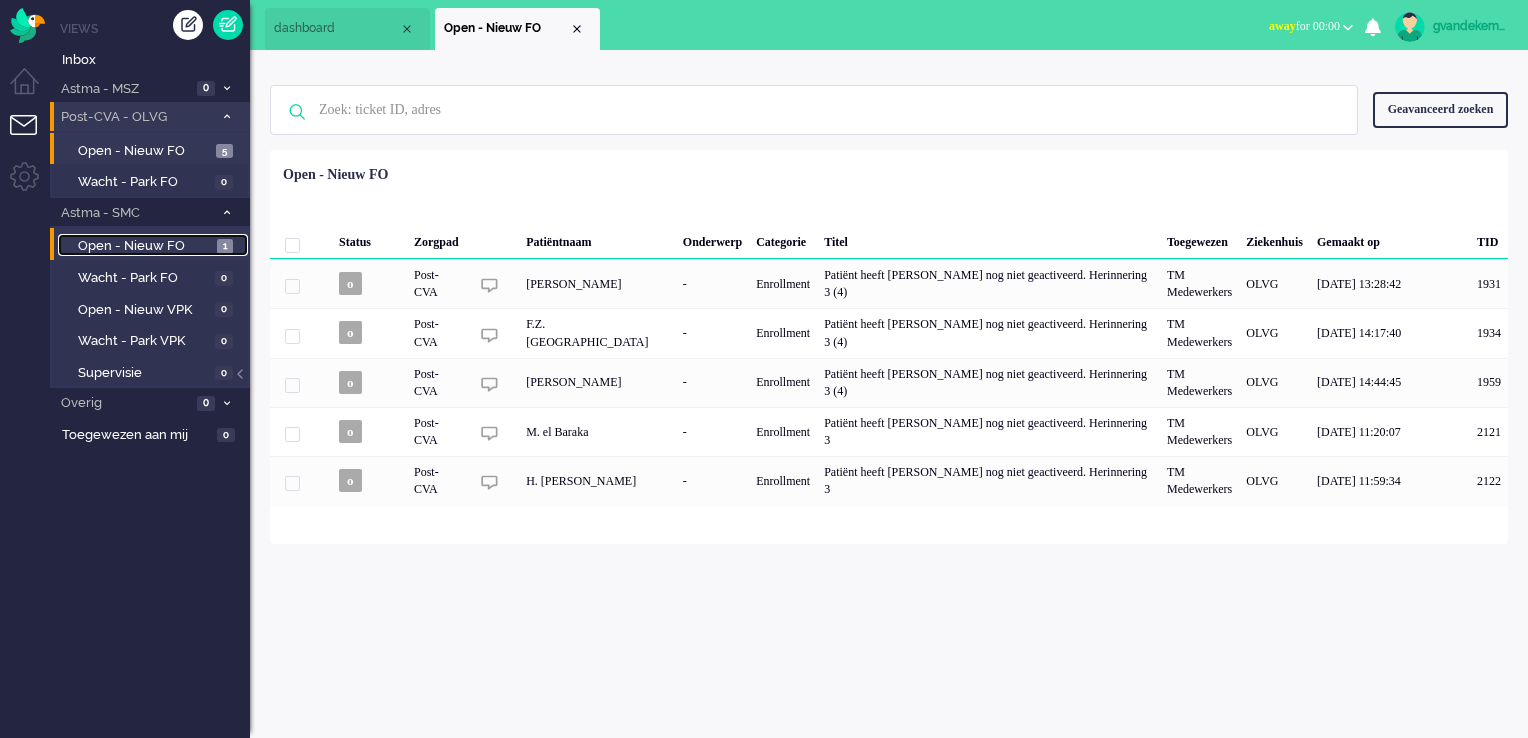 click on "Open - Nieuw FO" at bounding box center (145, 246) 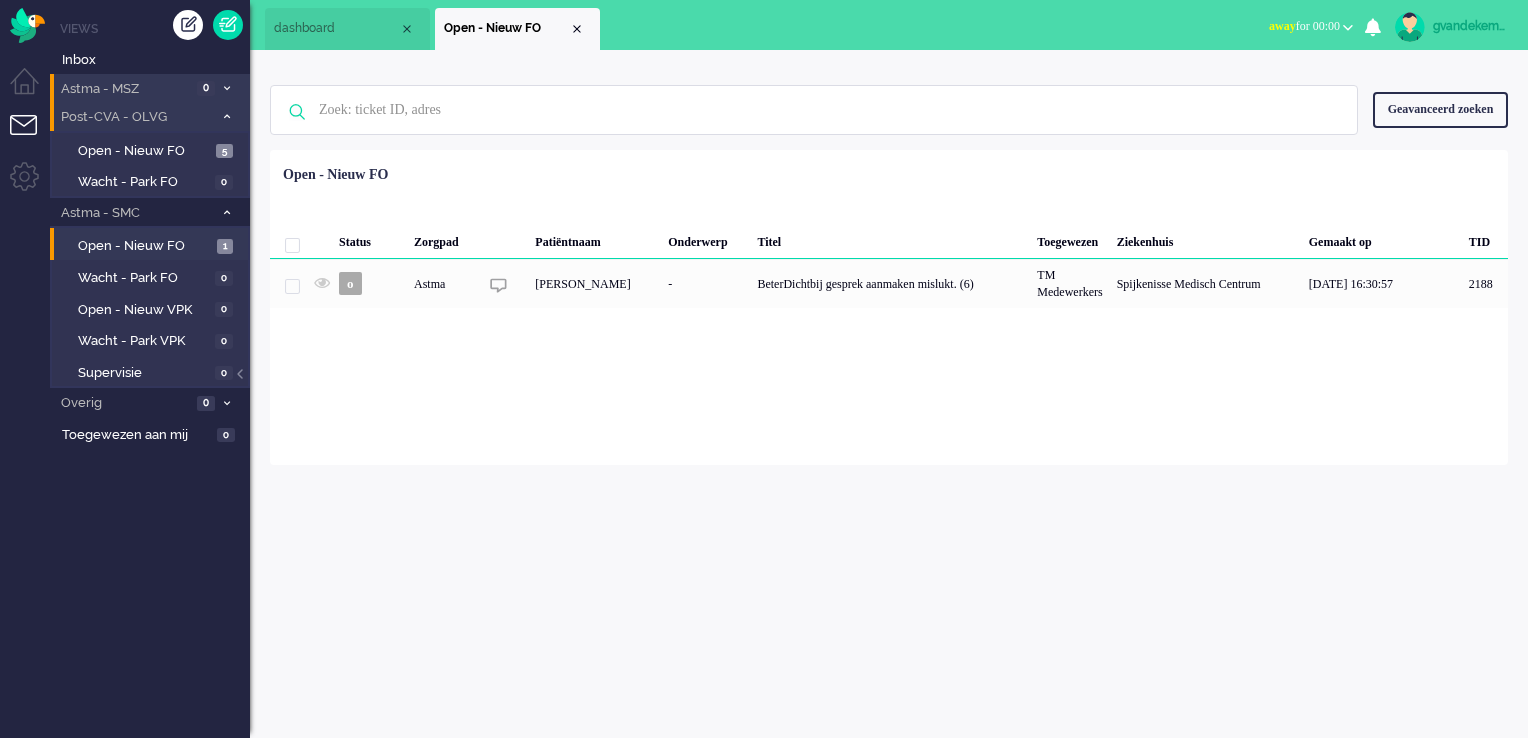 click at bounding box center (227, 88) 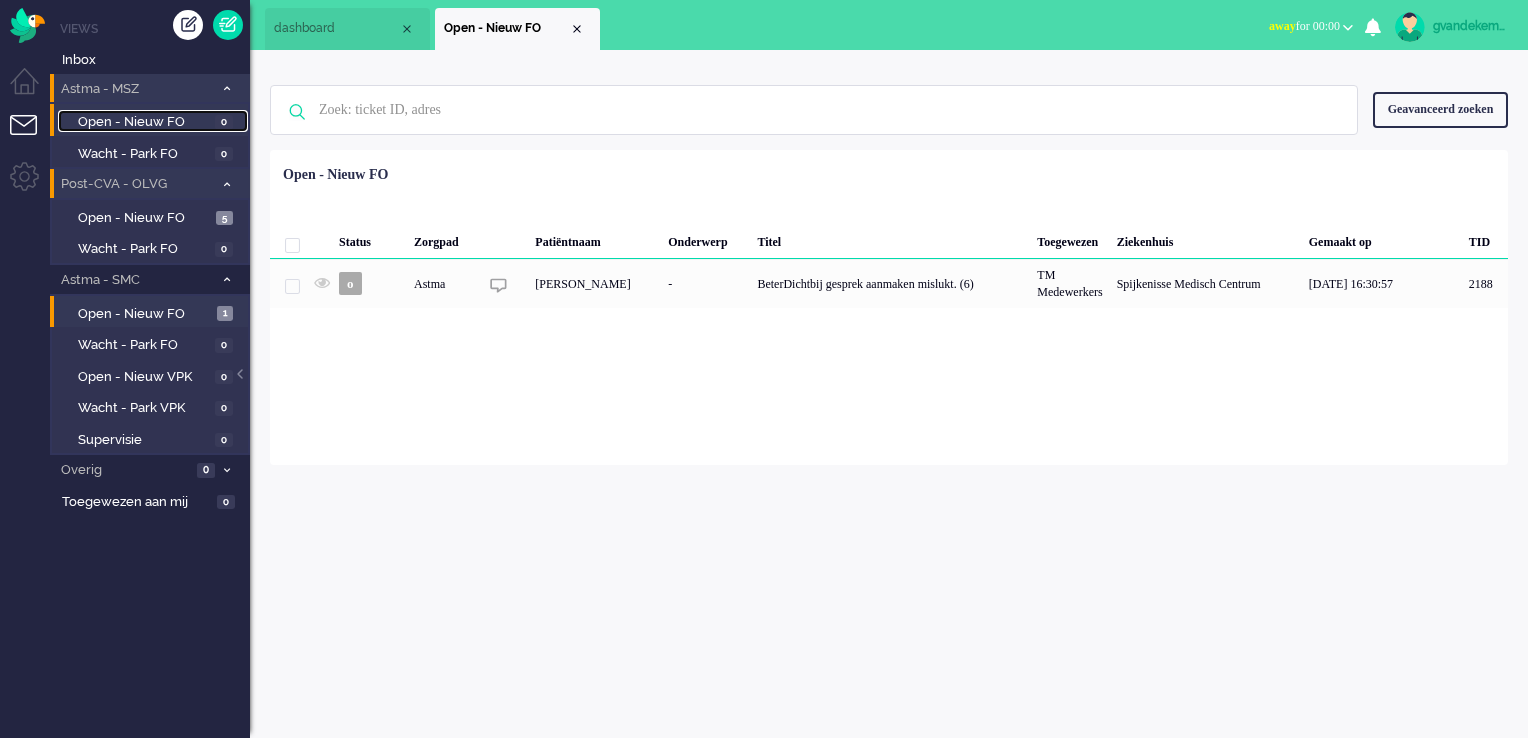 click on "Open - Nieuw FO" at bounding box center (144, 122) 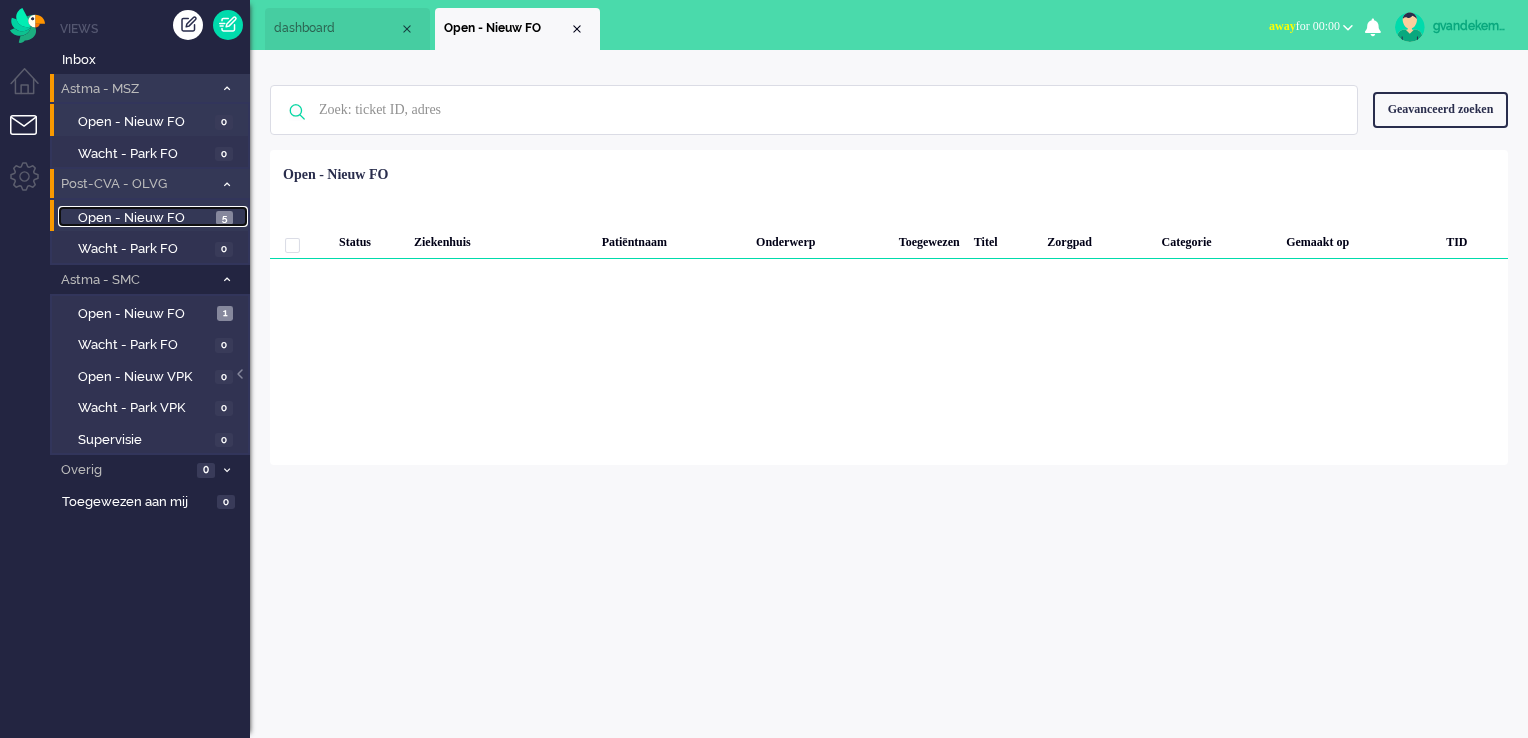 click on "Open - Nieuw FO" at bounding box center (144, 218) 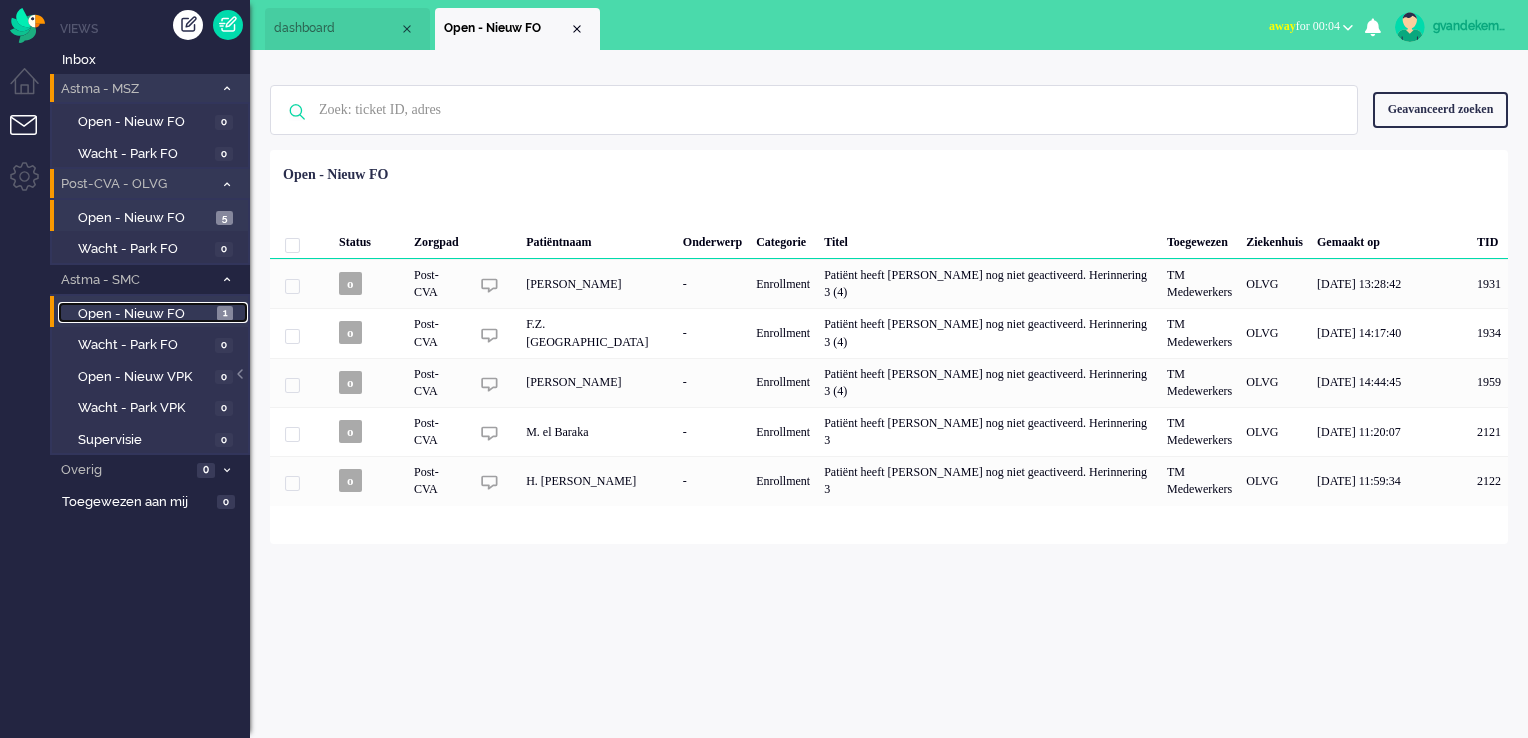 click on "Open - Nieuw FO" at bounding box center [145, 314] 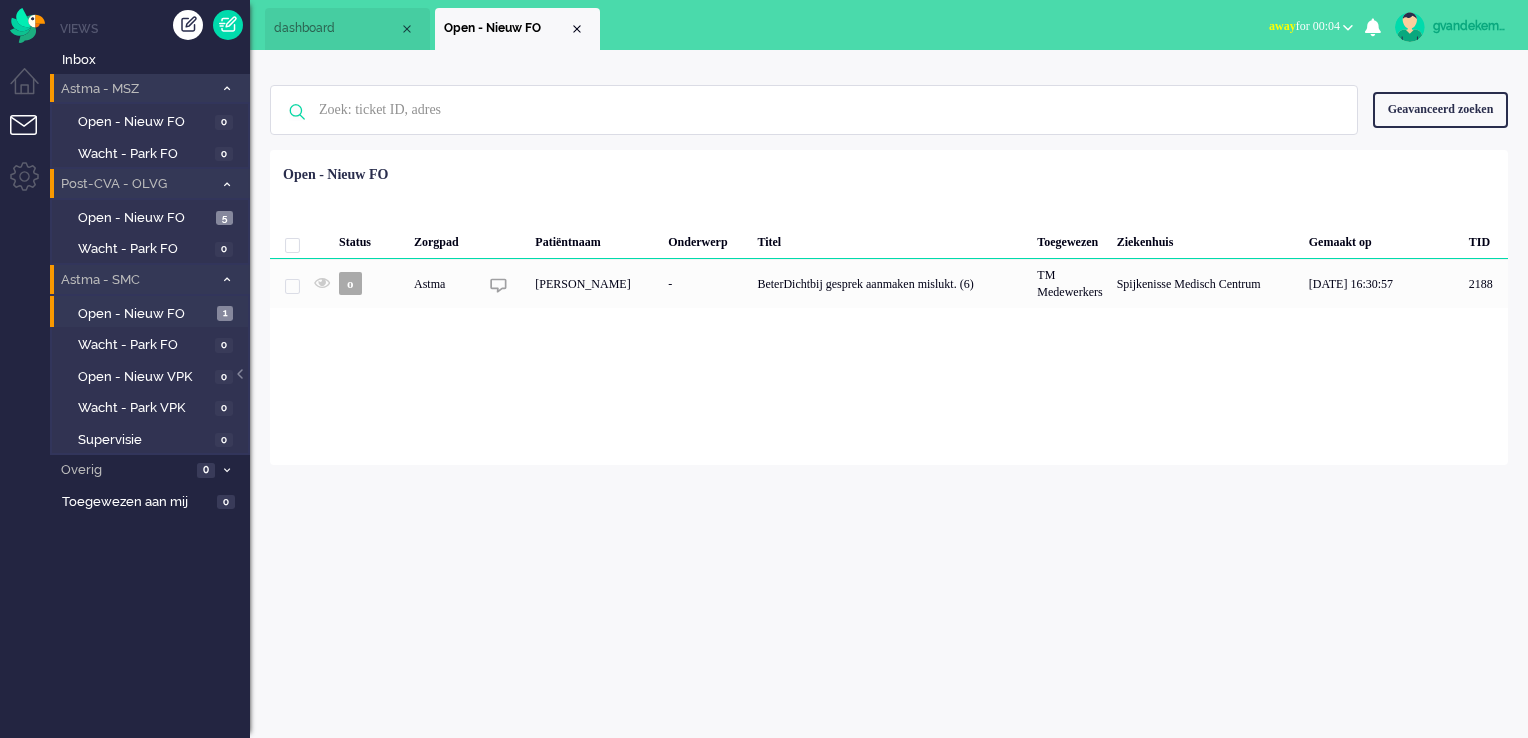 click at bounding box center [227, 279] 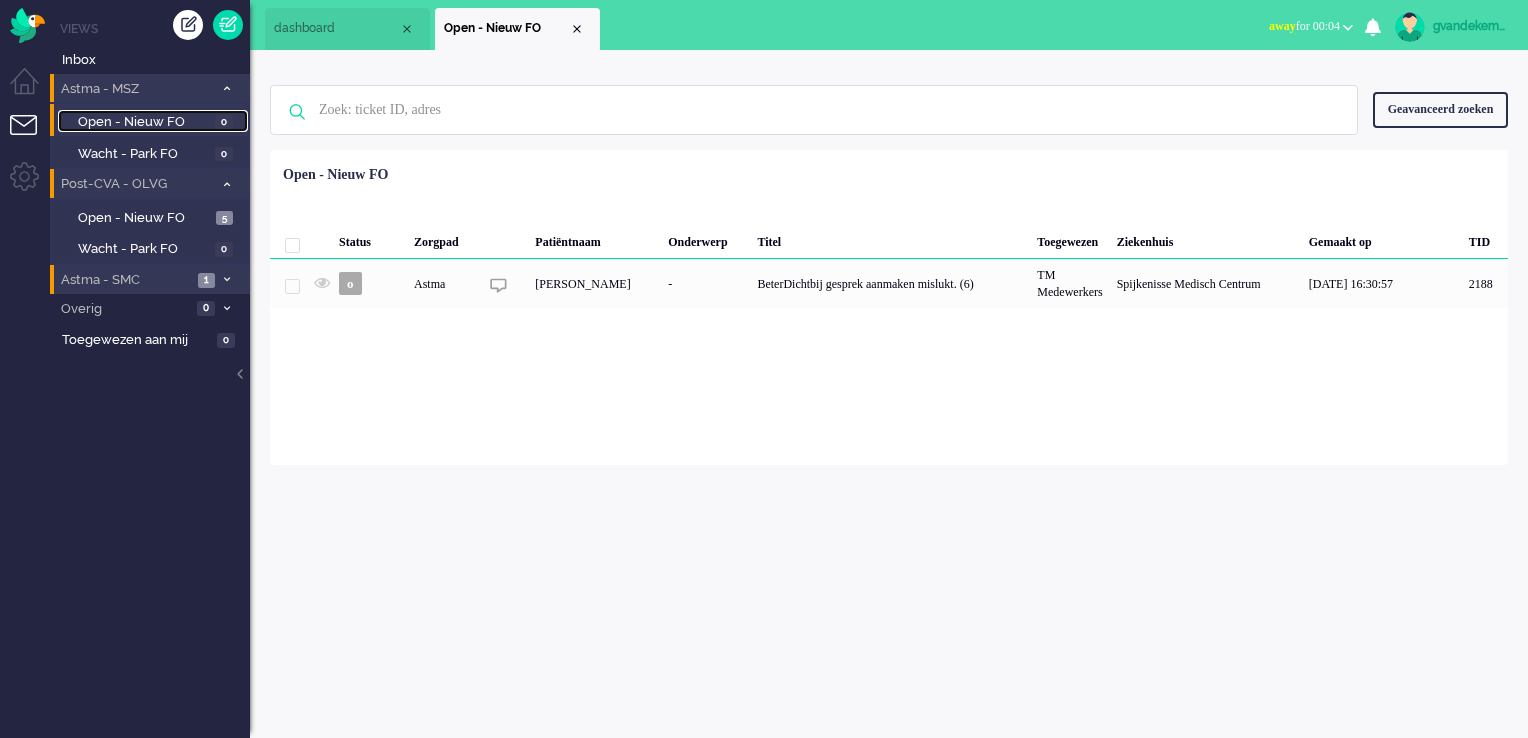click on "Open - Nieuw FO" at bounding box center (144, 122) 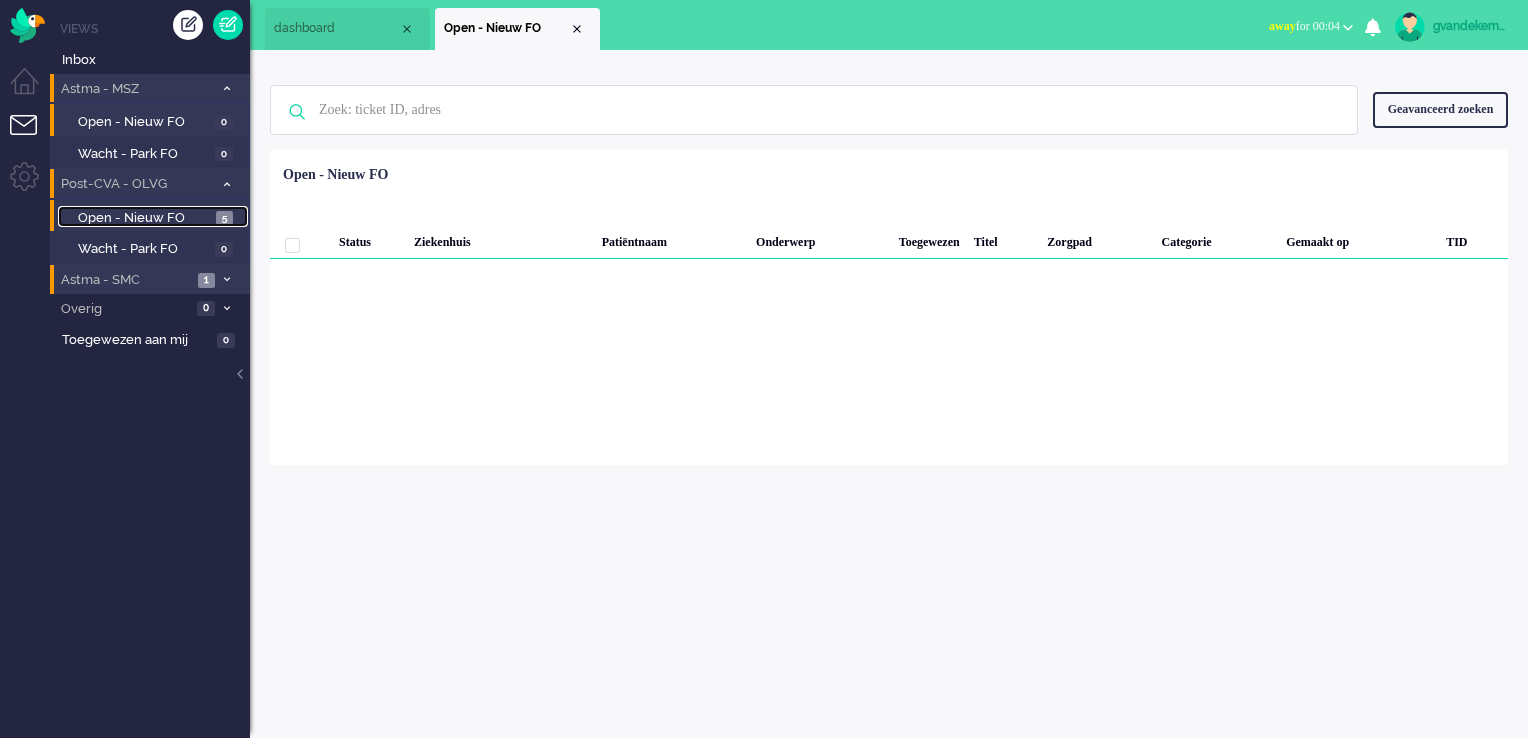 click on "Open - Nieuw FO" at bounding box center (144, 218) 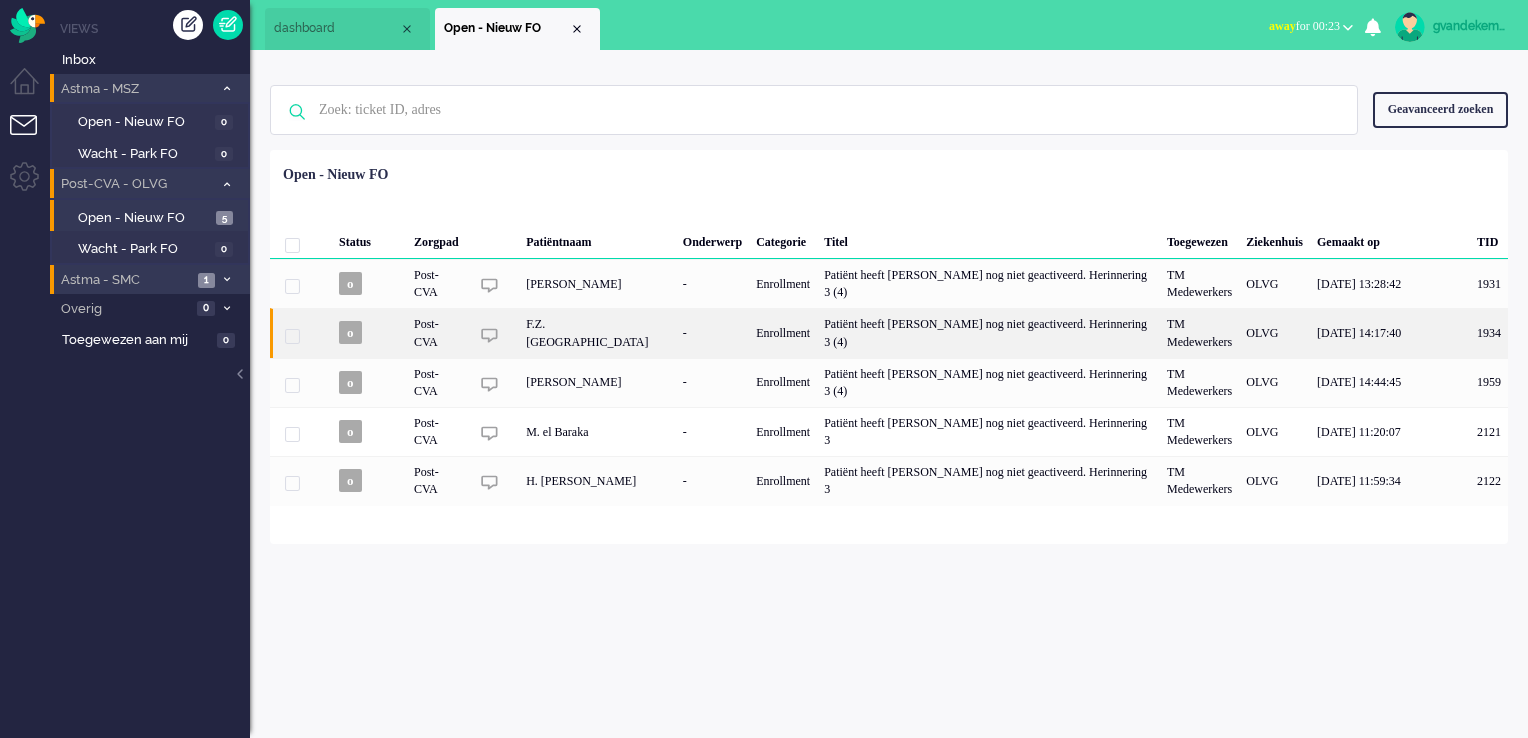 click on "F.Z. [GEOGRAPHIC_DATA]" 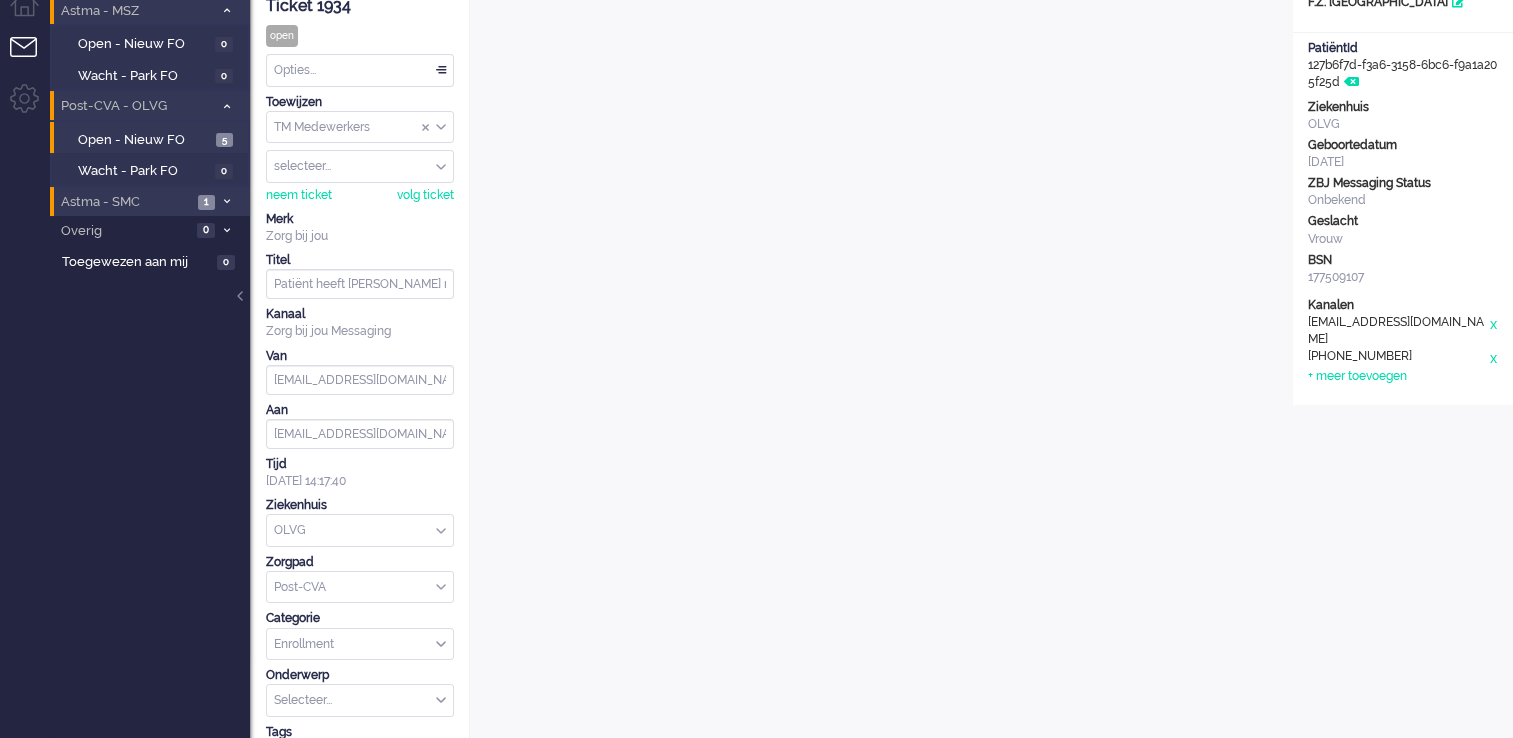 scroll, scrollTop: 50, scrollLeft: 0, axis: vertical 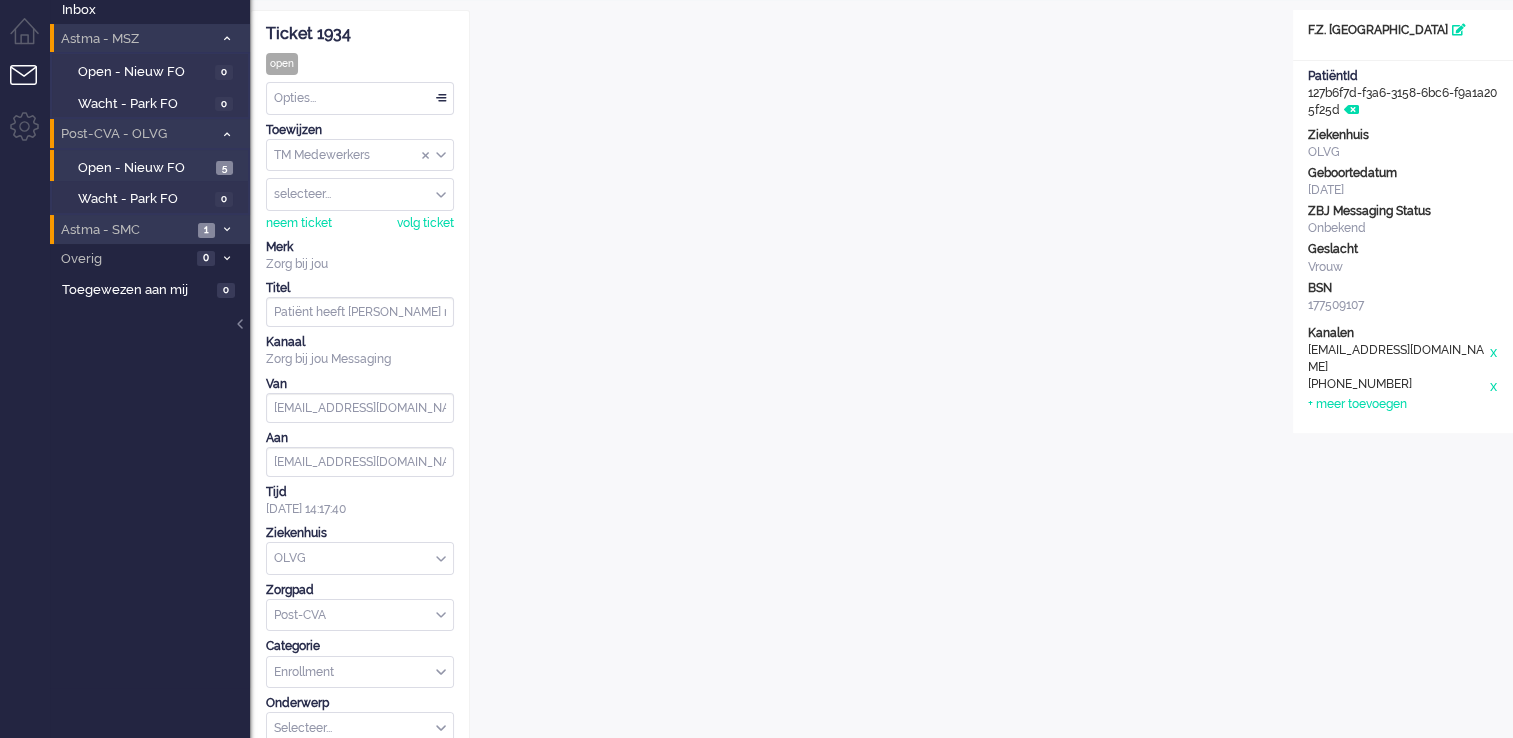 click on "Opties..." at bounding box center [360, 98] 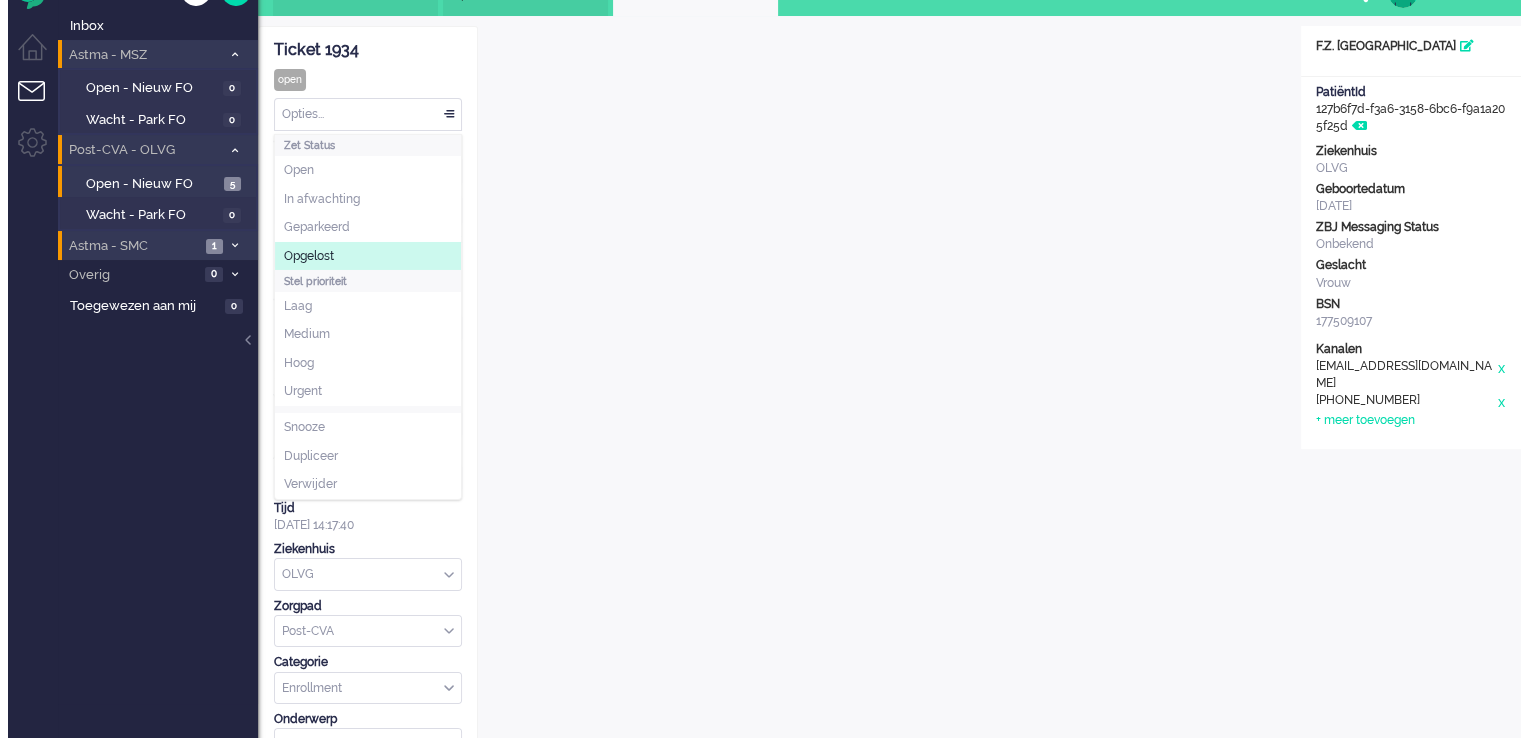 scroll, scrollTop: 0, scrollLeft: 0, axis: both 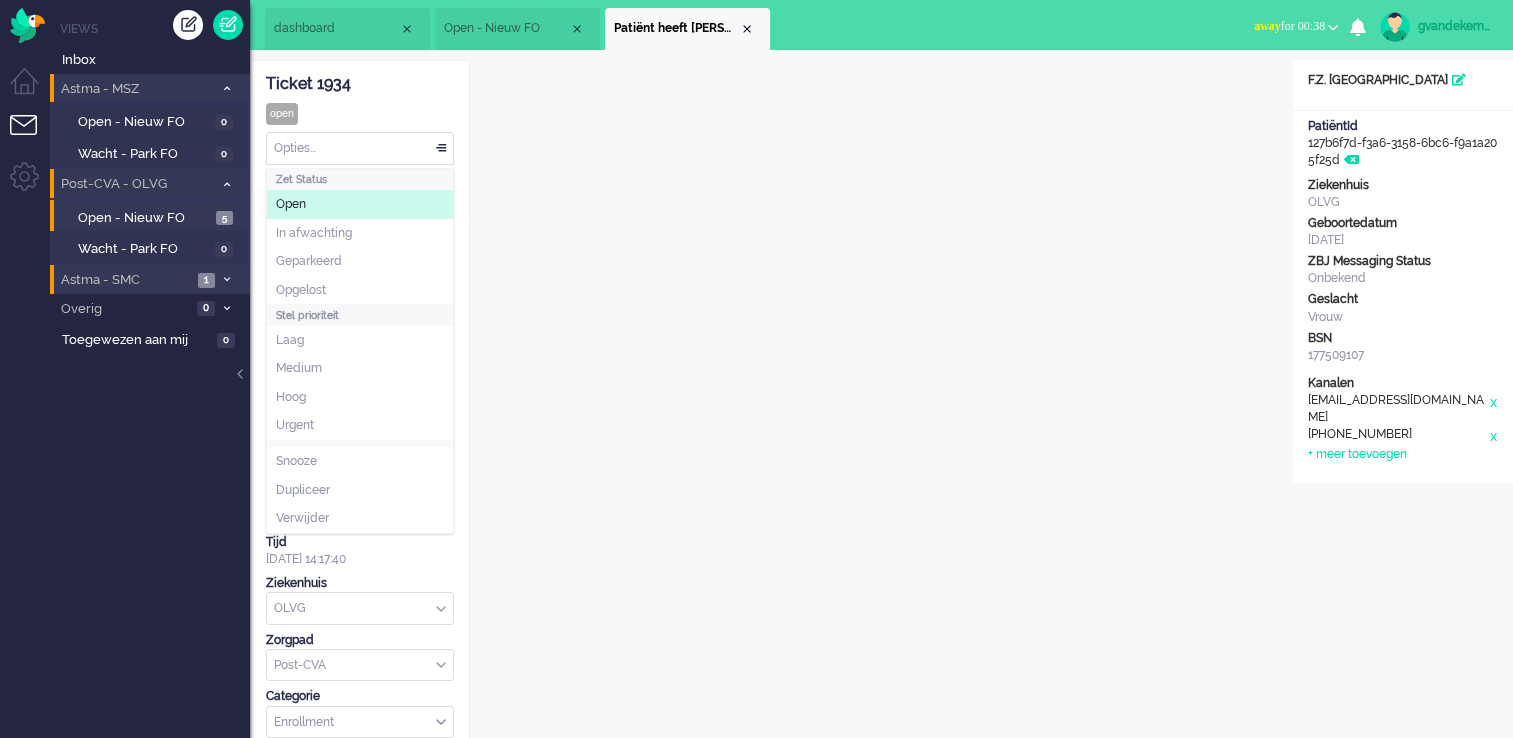 click at bounding box center (1333, 27) 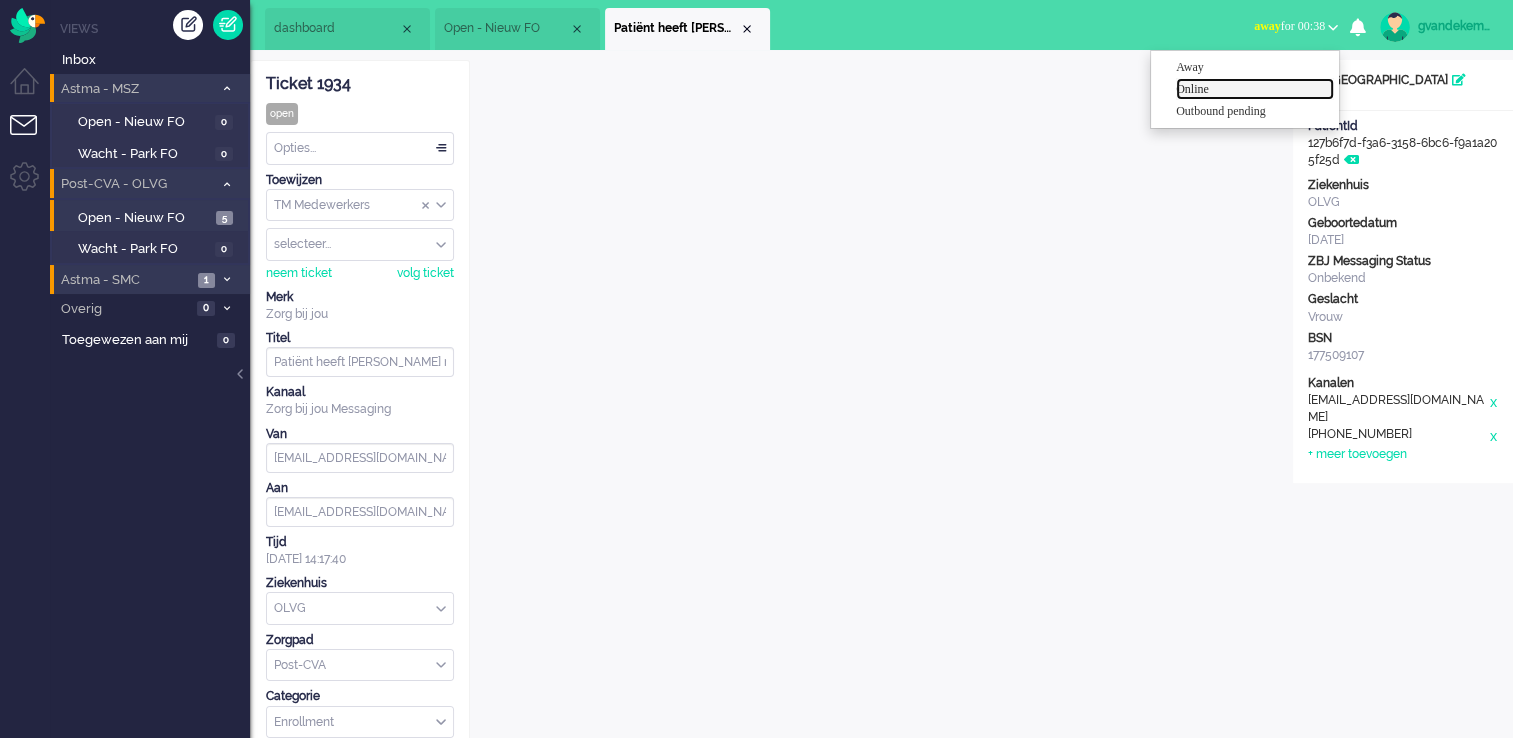 click on "Online" at bounding box center (1255, 89) 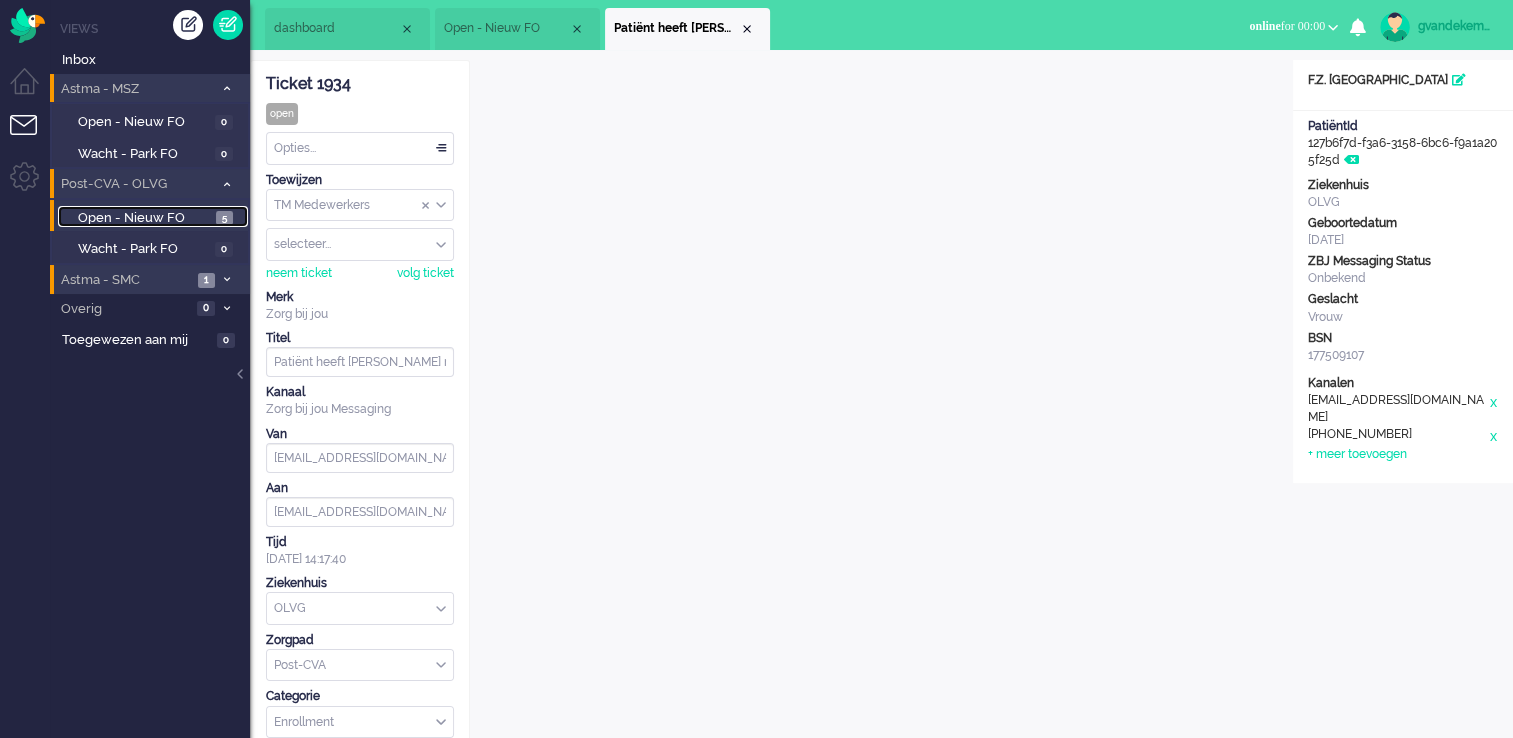 click on "Open - Nieuw FO" at bounding box center (144, 218) 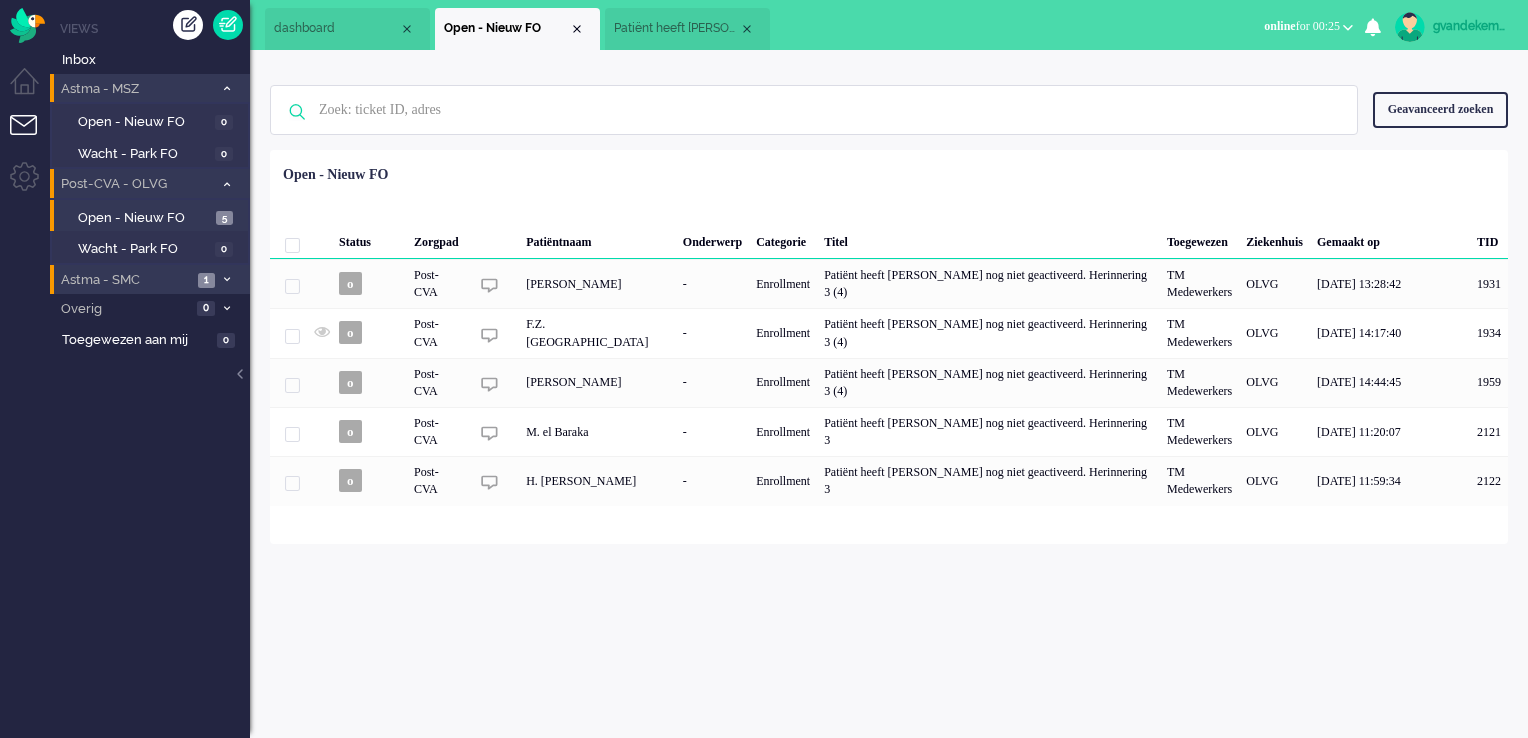 drag, startPoint x: 300, startPoint y: 344, endPoint x: 1068, endPoint y: 555, distance: 796.45776 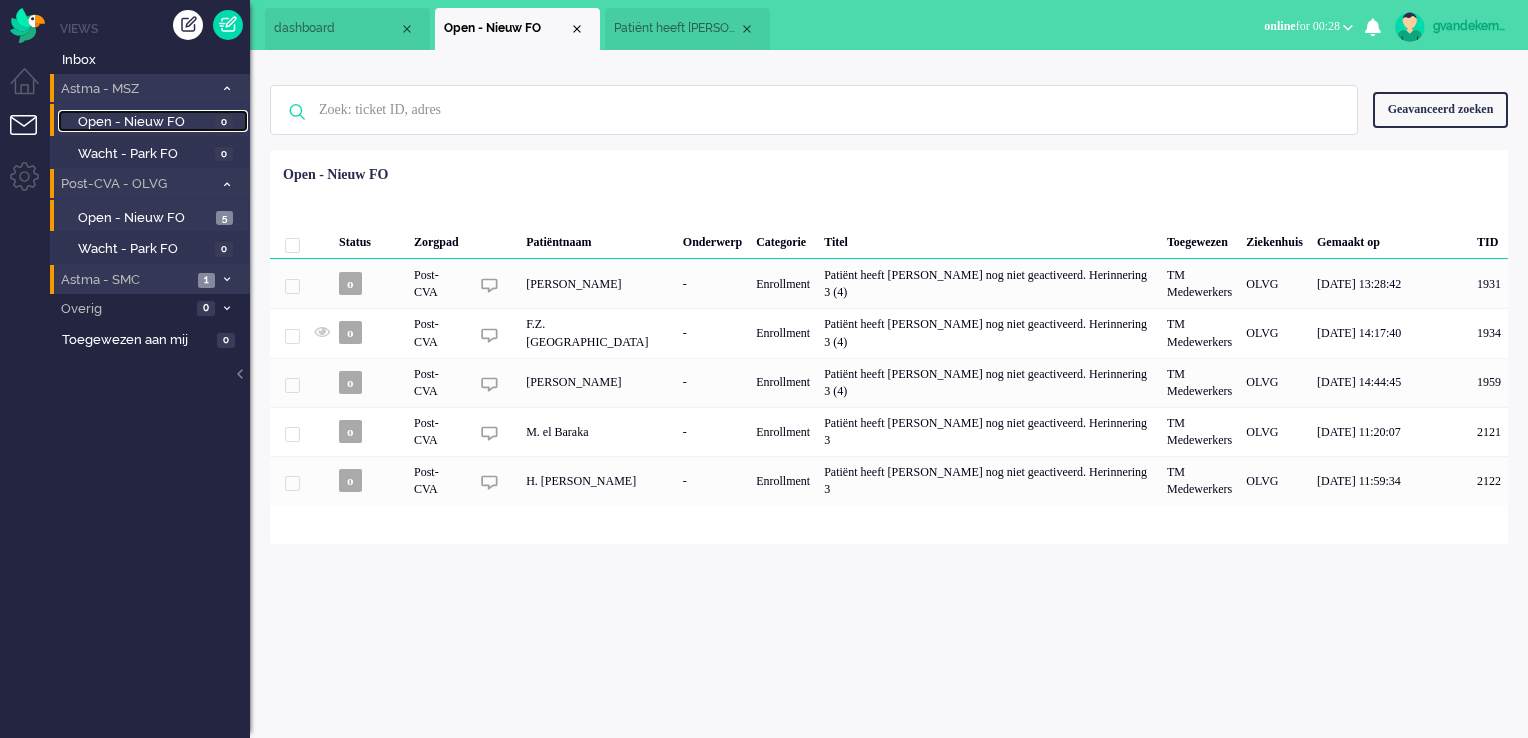 click on "Open - Nieuw FO" at bounding box center (144, 122) 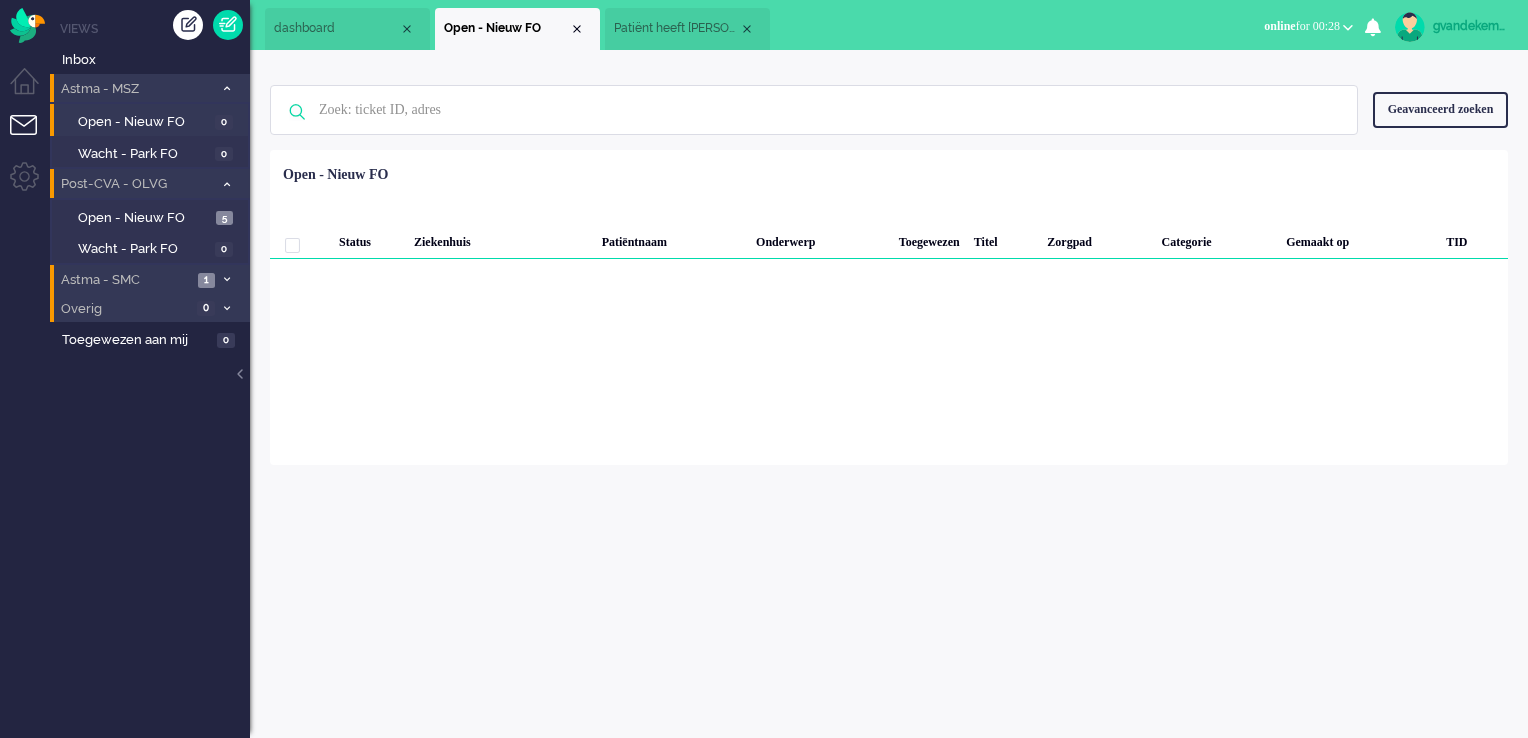 click at bounding box center (227, 308) 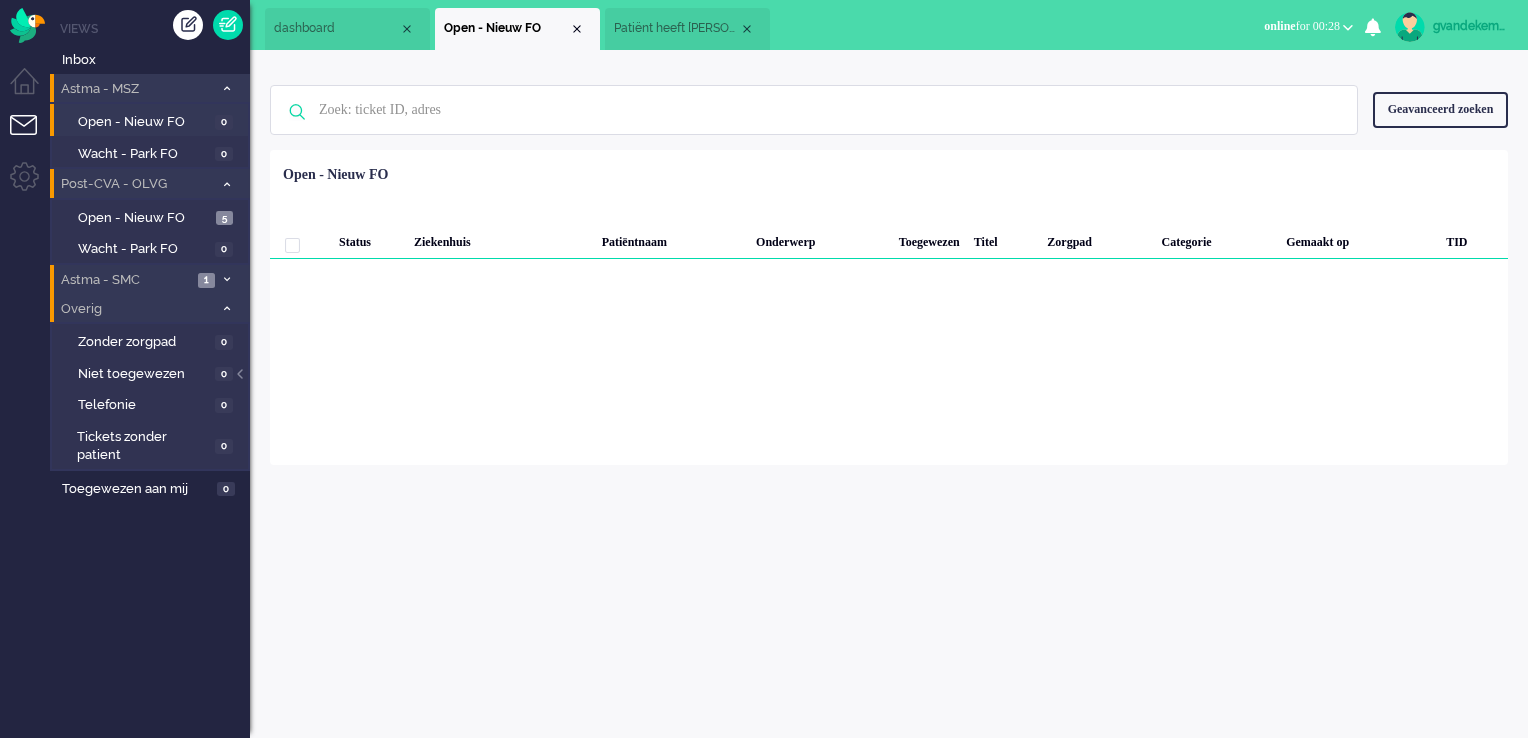 click at bounding box center [227, 308] 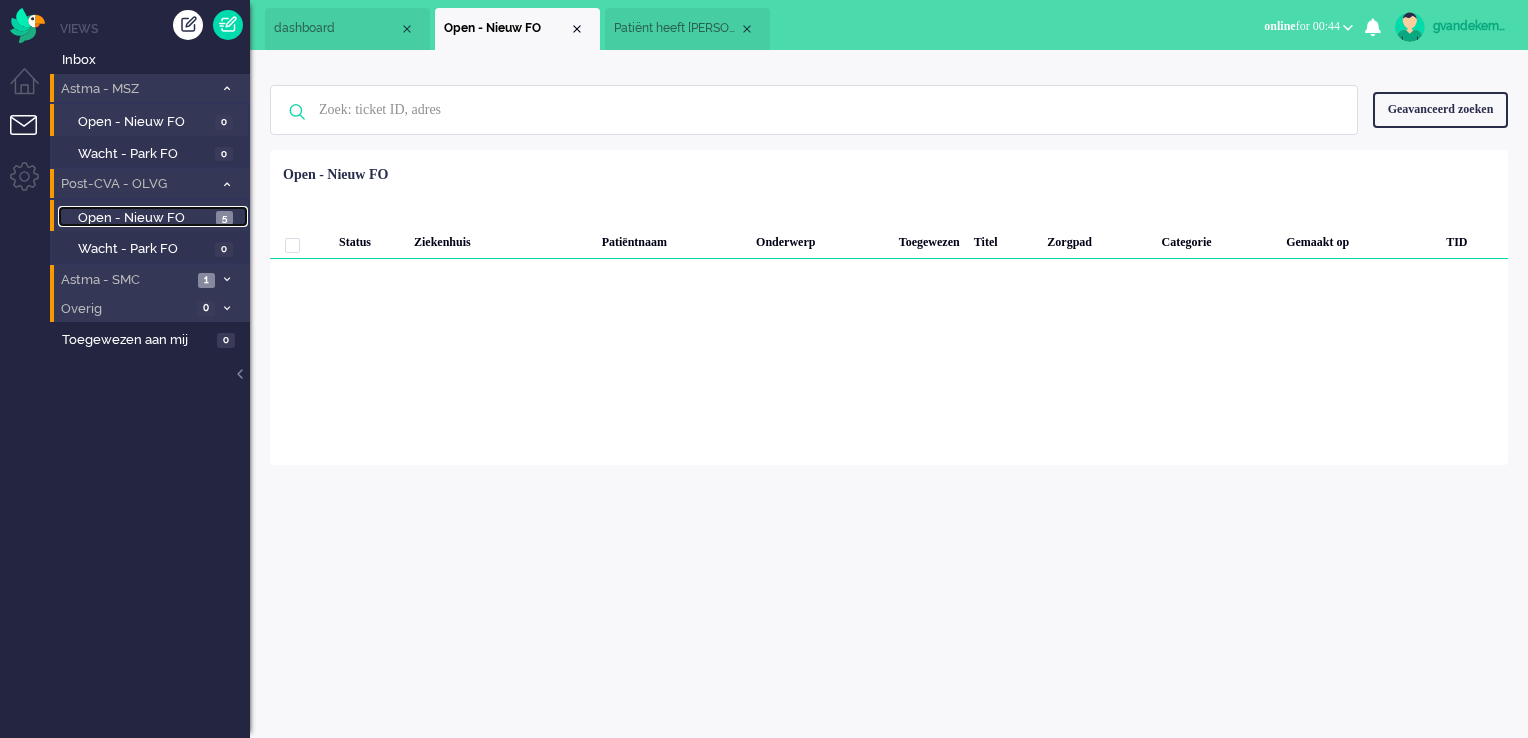 click on "Open - Nieuw FO" at bounding box center (144, 218) 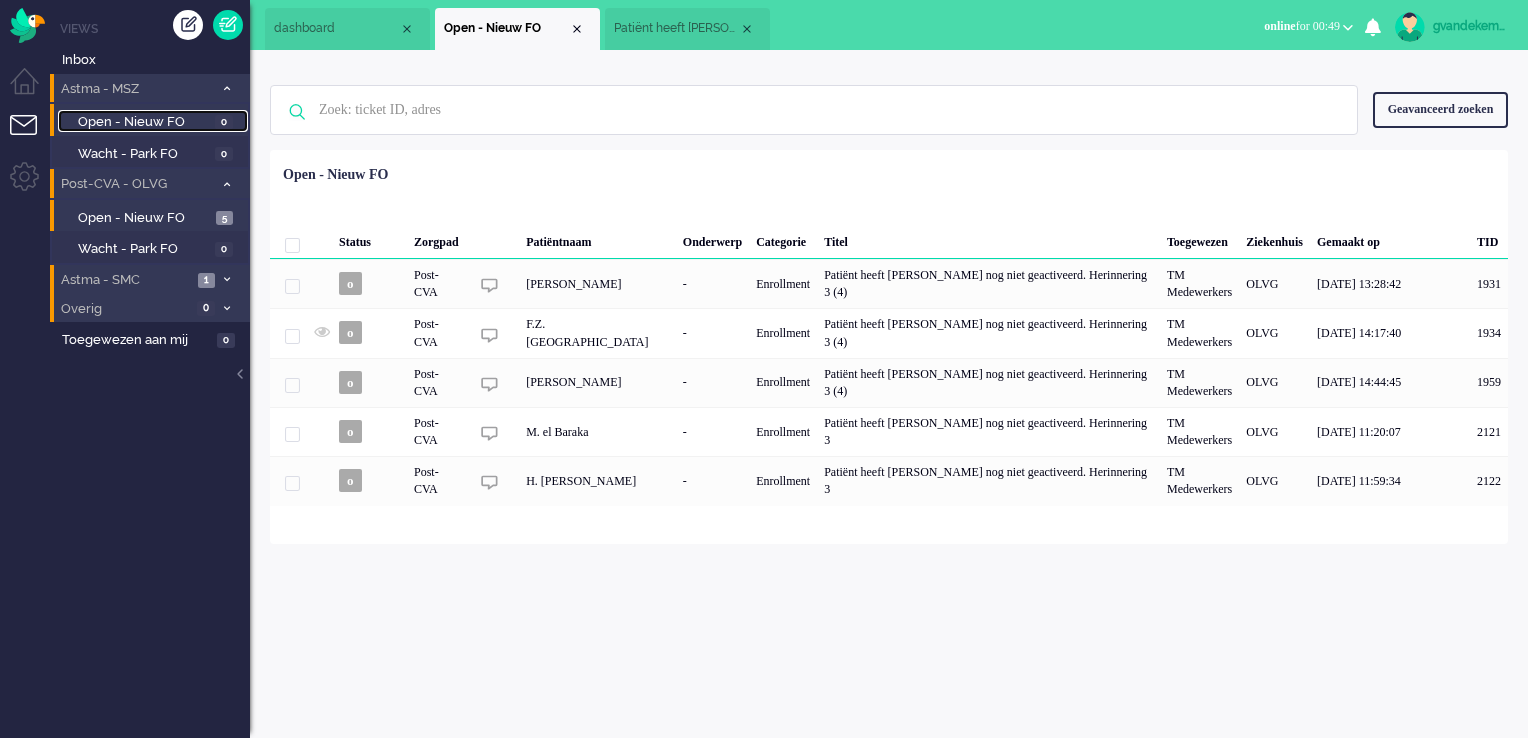 click on "Open - Nieuw FO" at bounding box center [144, 122] 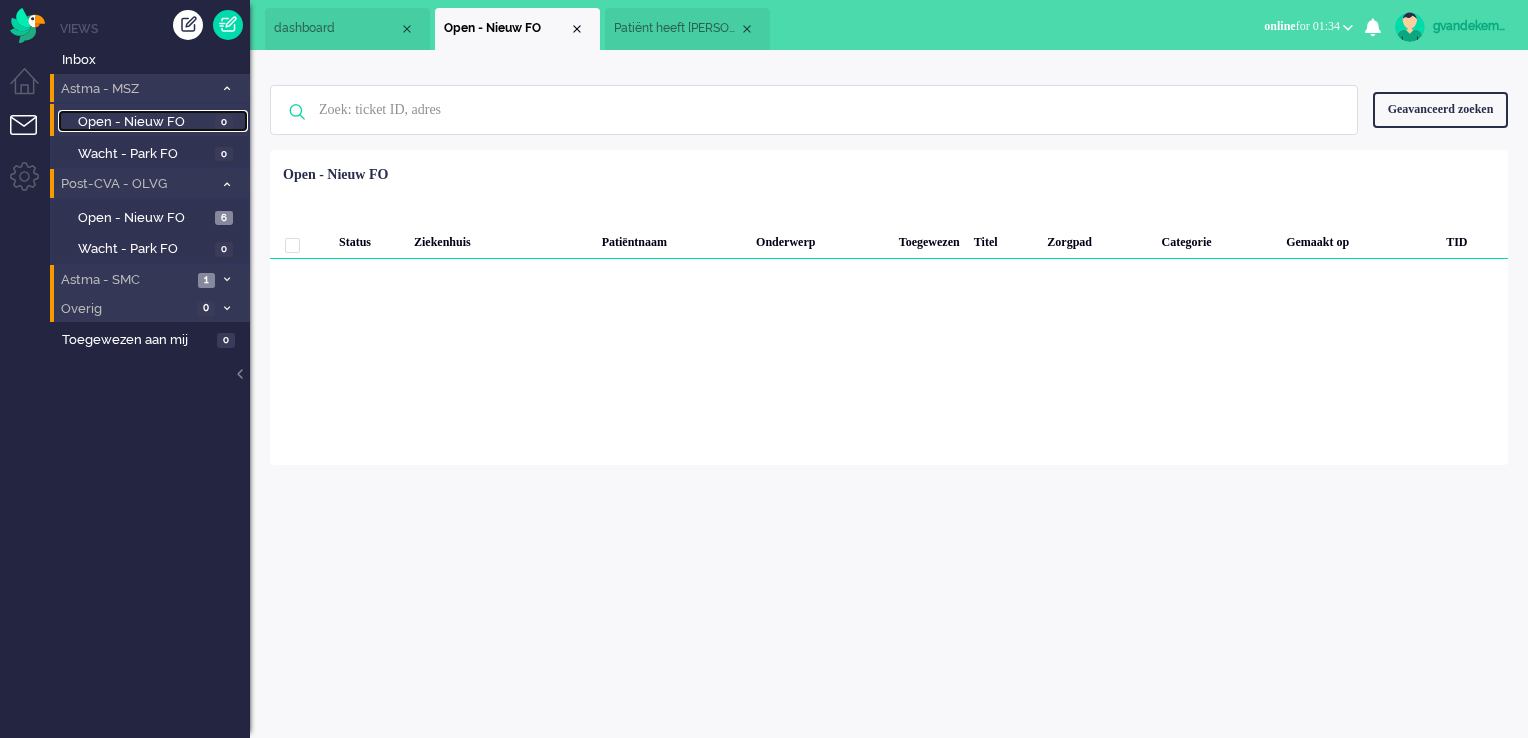click on "Open - Nieuw FO" at bounding box center (144, 122) 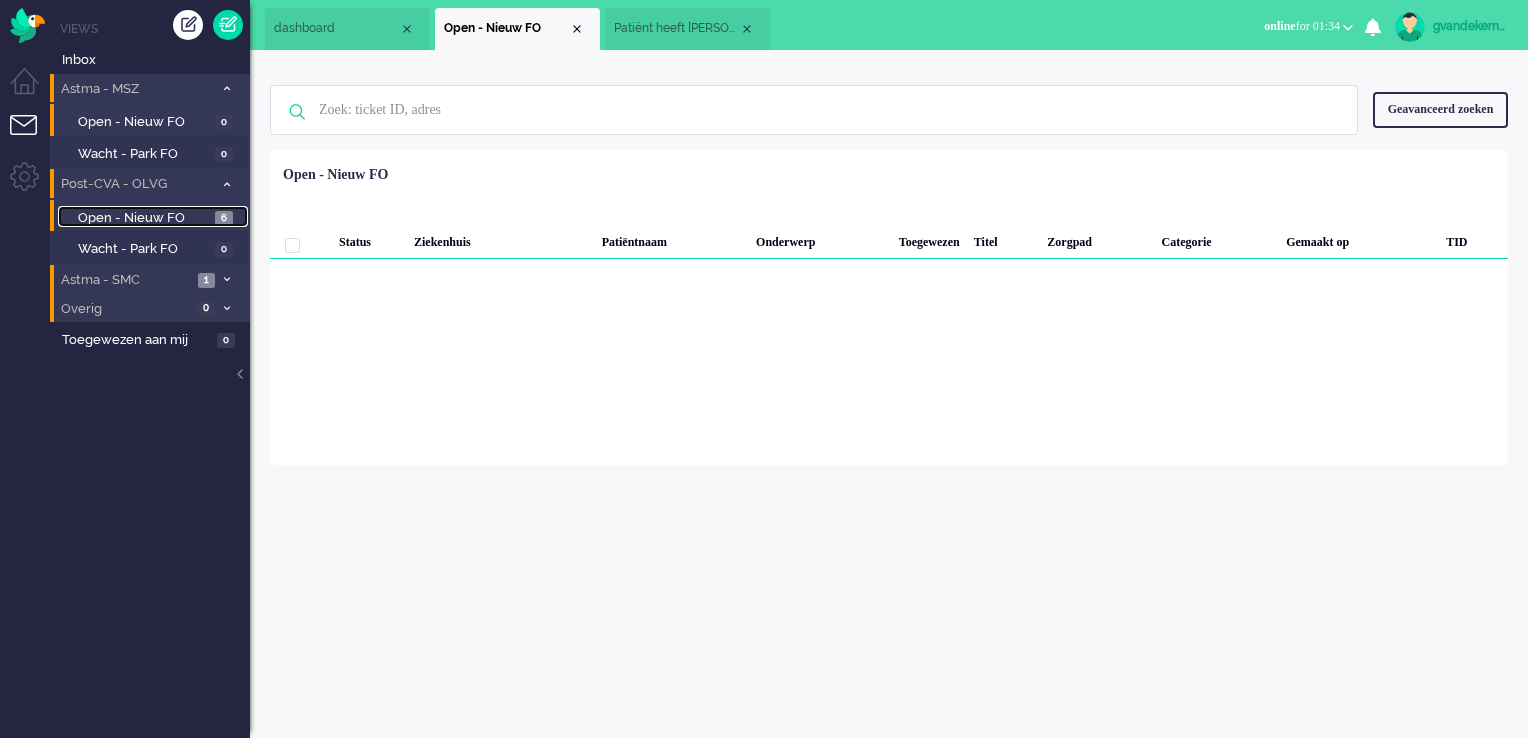 click on "Open - Nieuw FO" at bounding box center (144, 218) 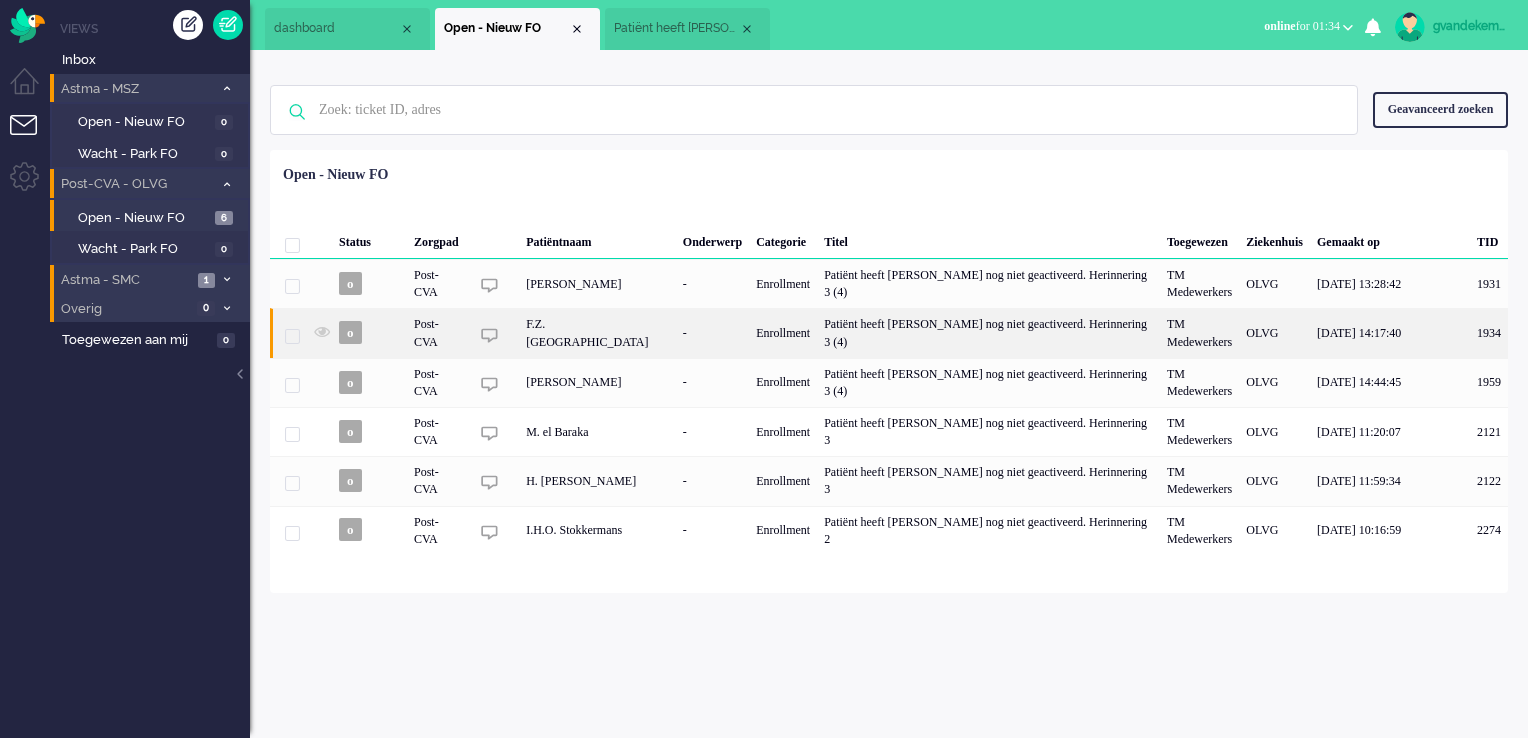 click 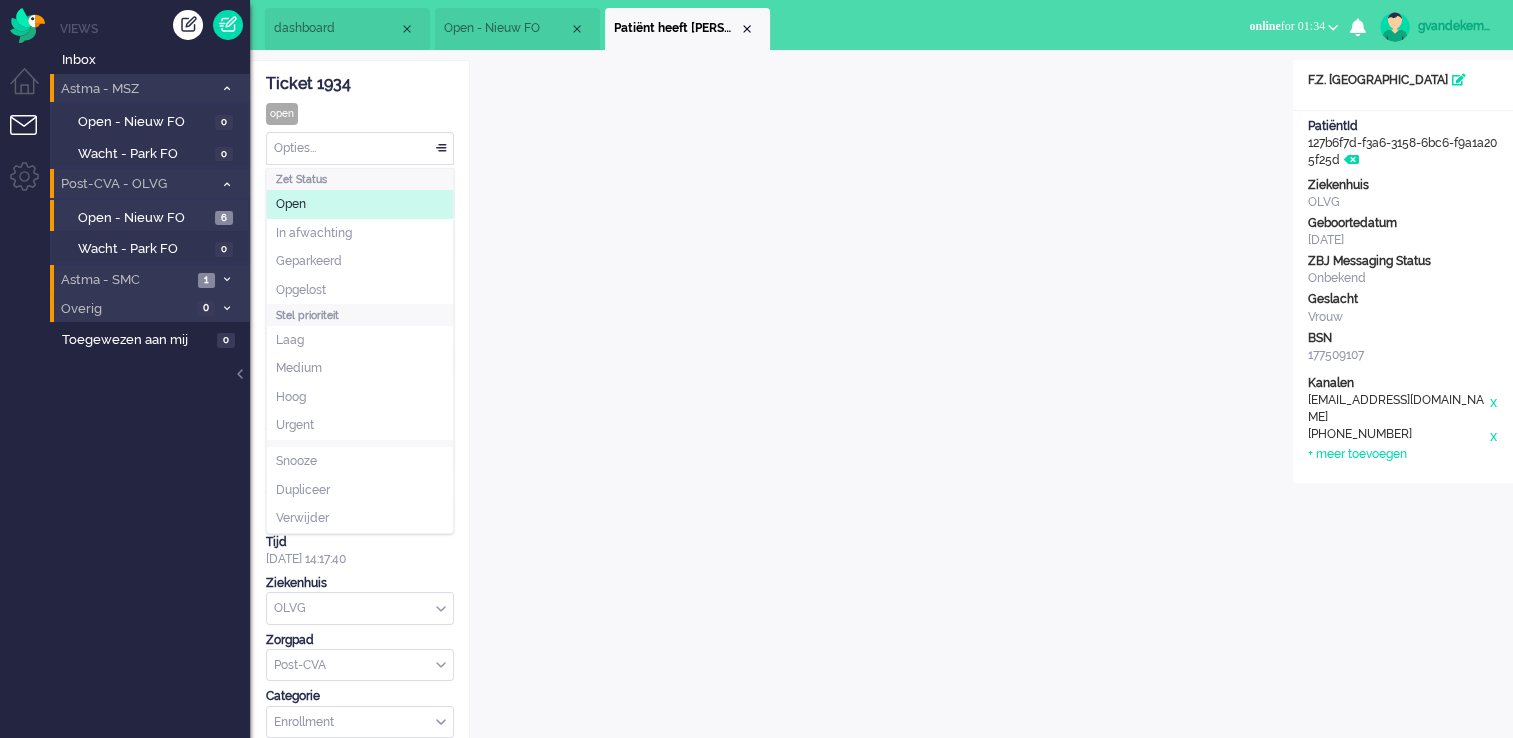 click on "Opties..." at bounding box center (360, 148) 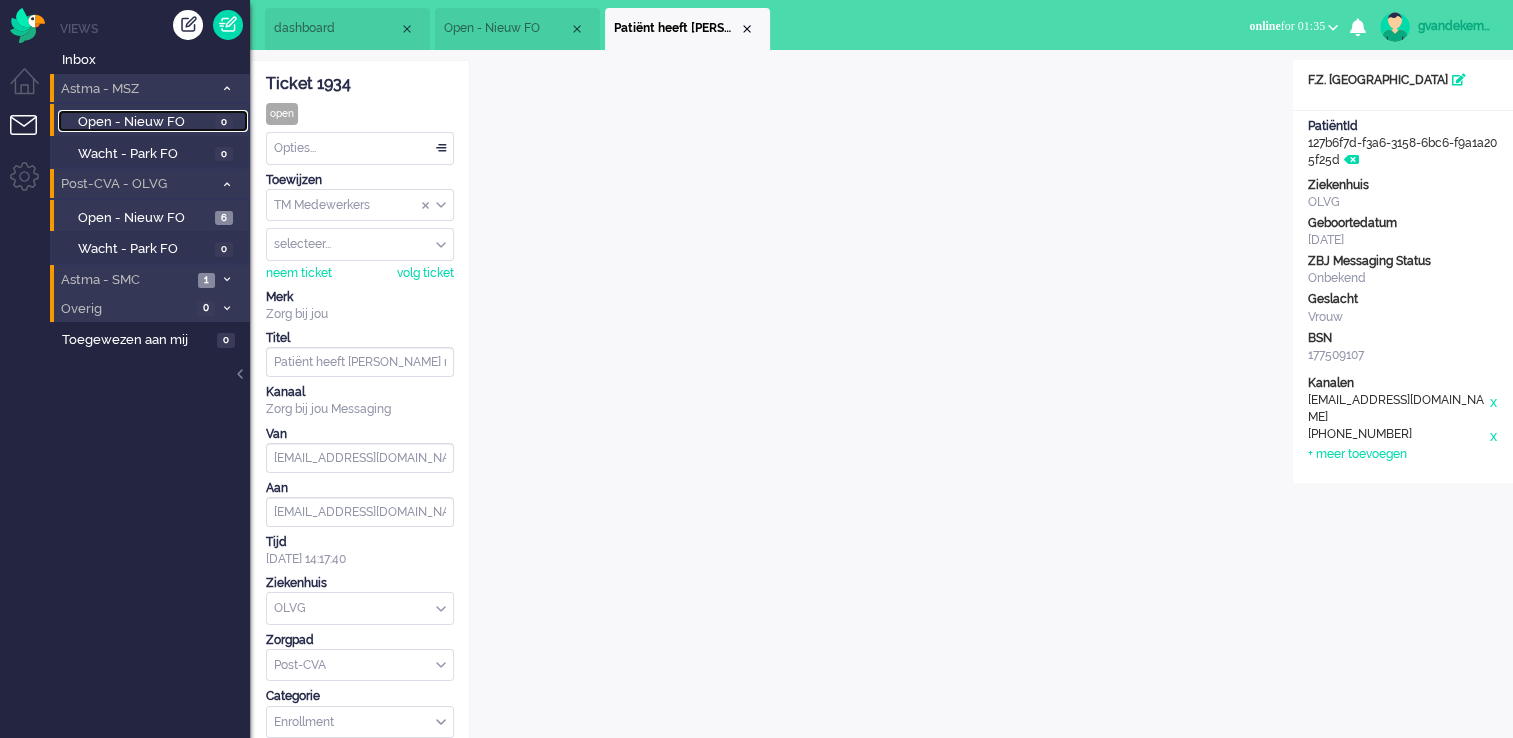 click on "Open - Nieuw FO" at bounding box center [144, 122] 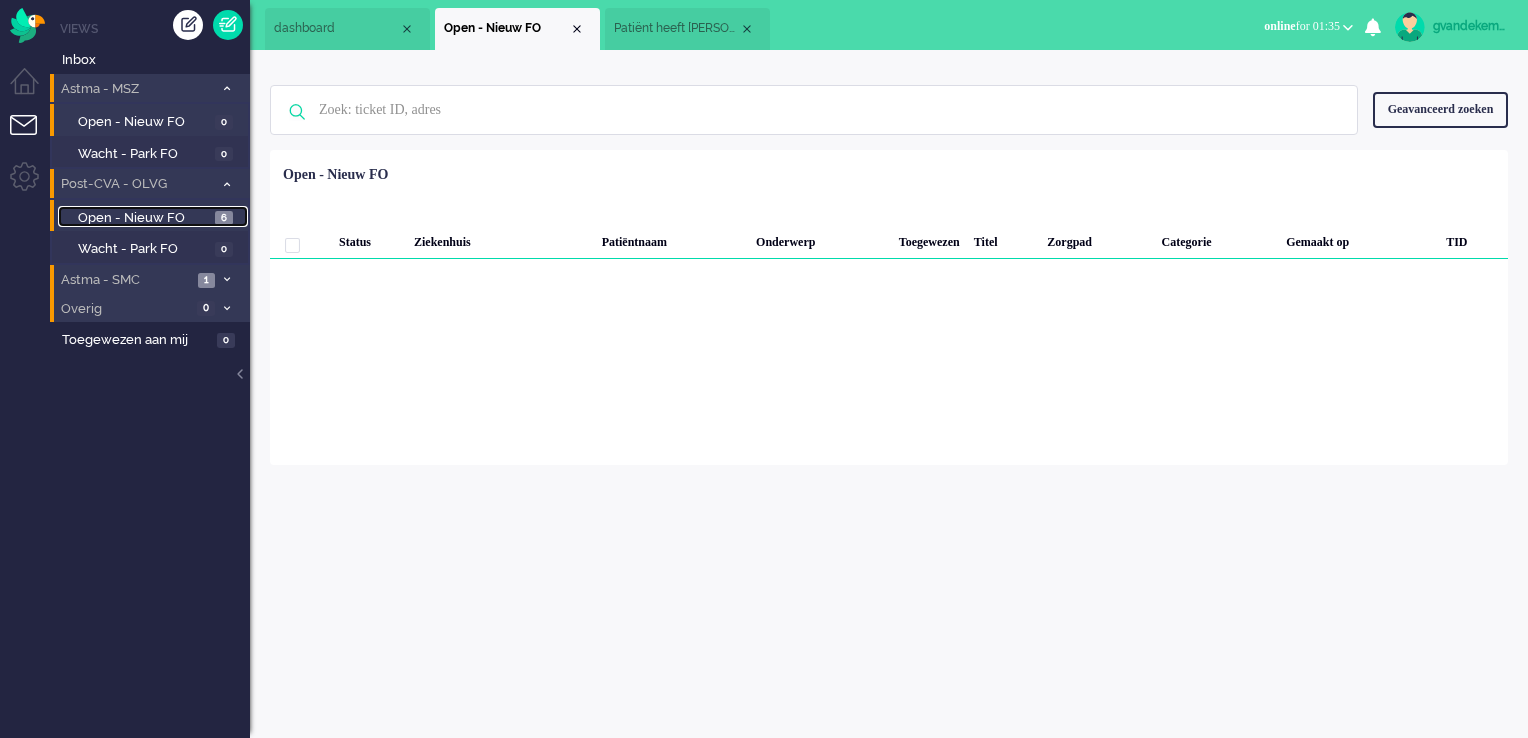 click on "Open - Nieuw FO" at bounding box center (144, 218) 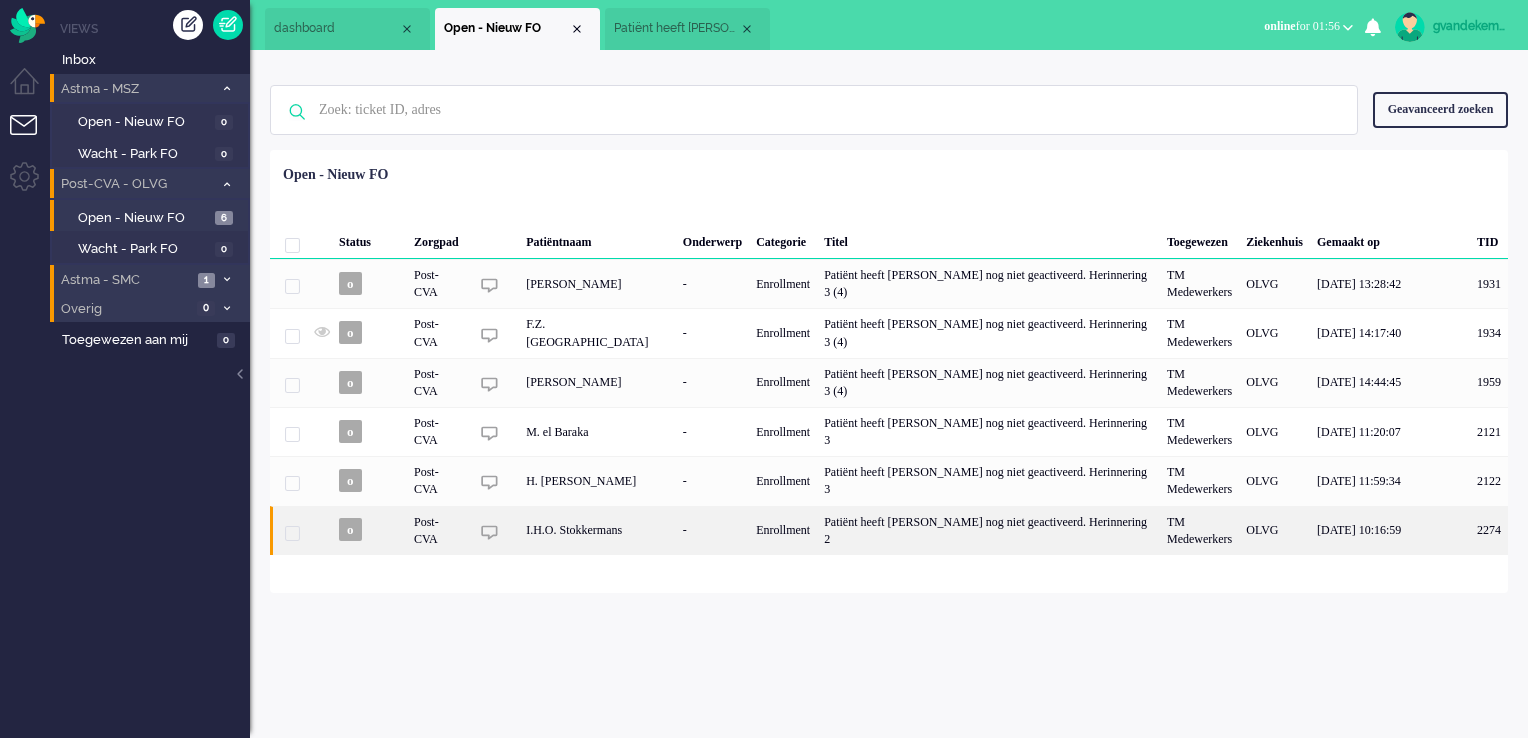 click on "I.H.O. Stokkermans" 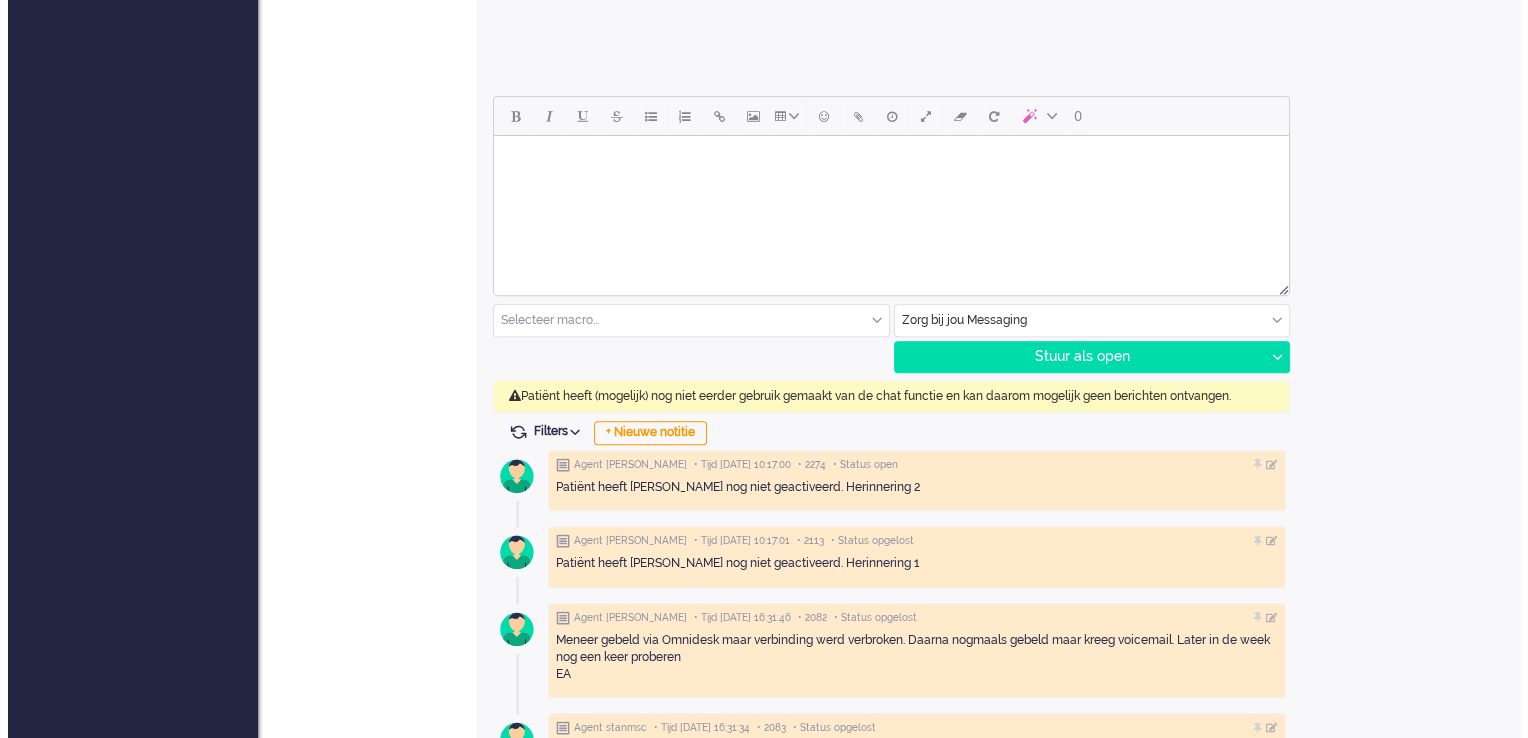 scroll, scrollTop: 0, scrollLeft: 0, axis: both 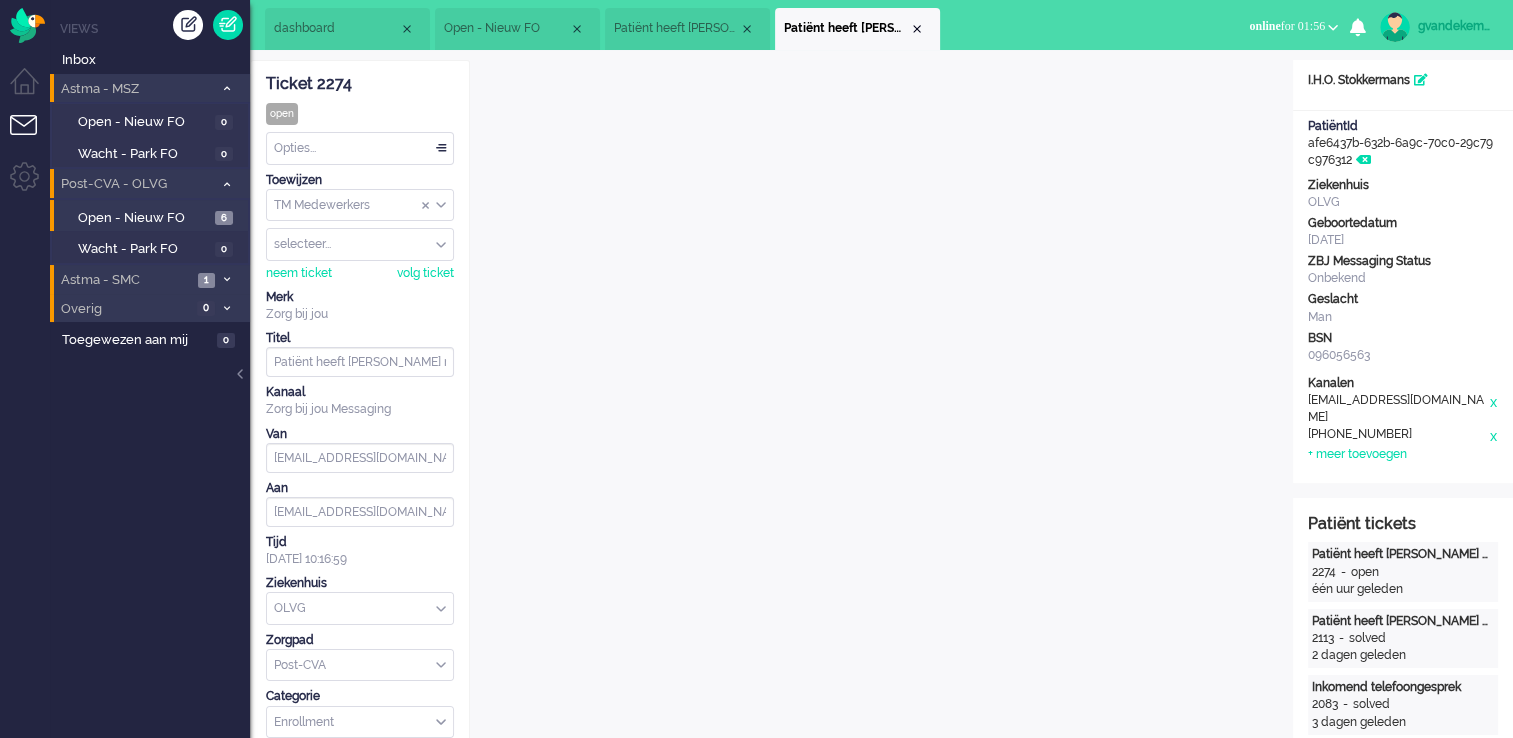 click at bounding box center [917, 29] 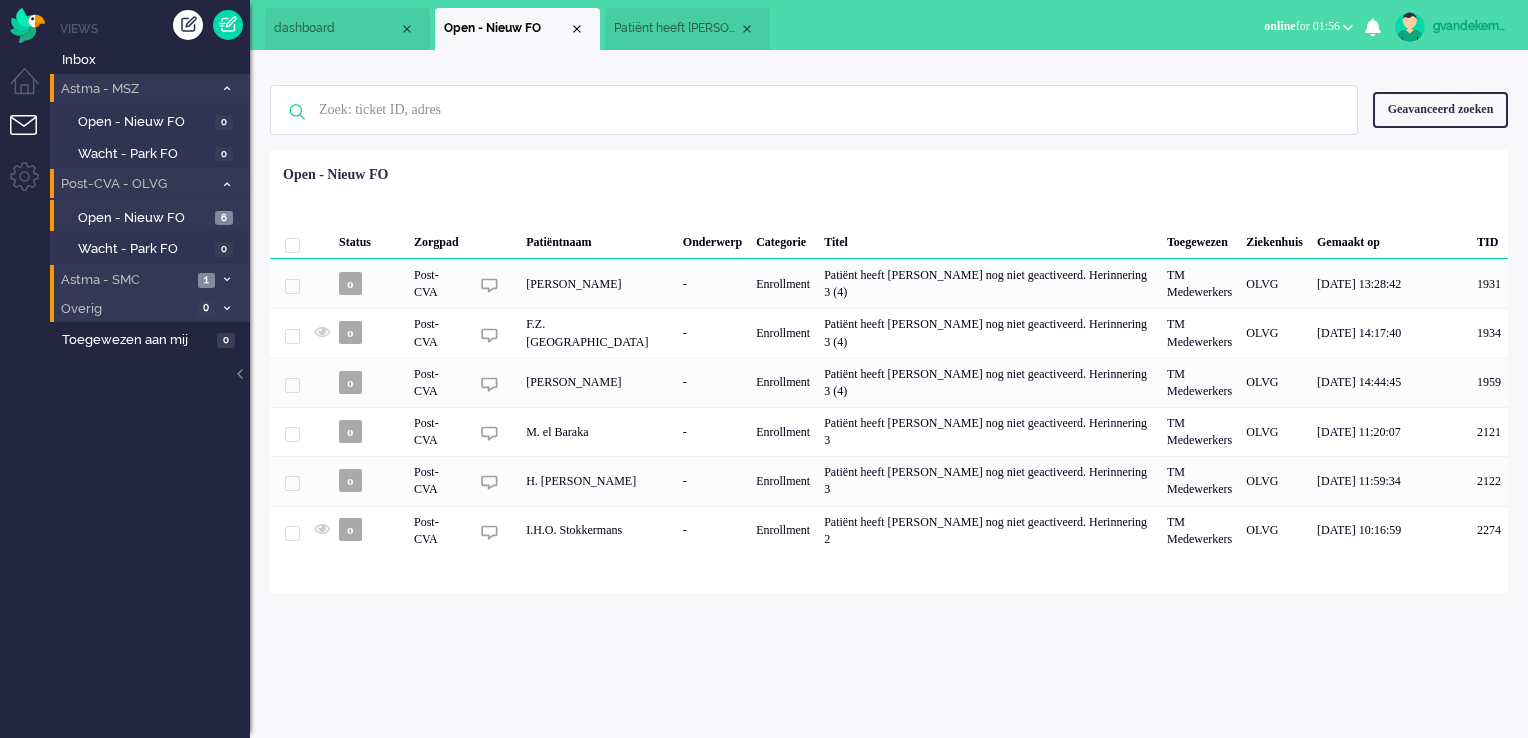 click on "Patiënt heeft [PERSON_NAME] nog niet geactiveerd. Herinnering 3 (4)" at bounding box center (687, 29) 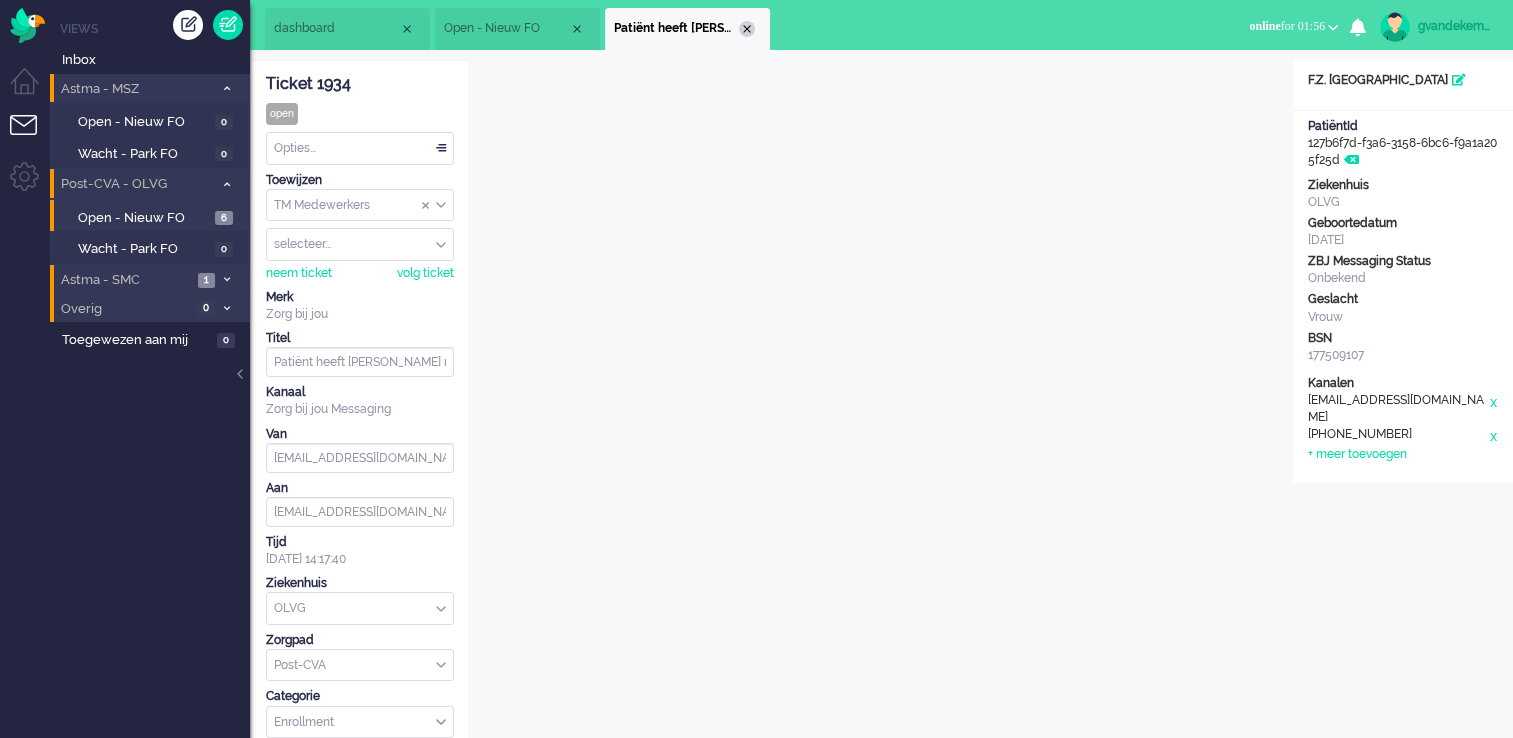 click at bounding box center (747, 29) 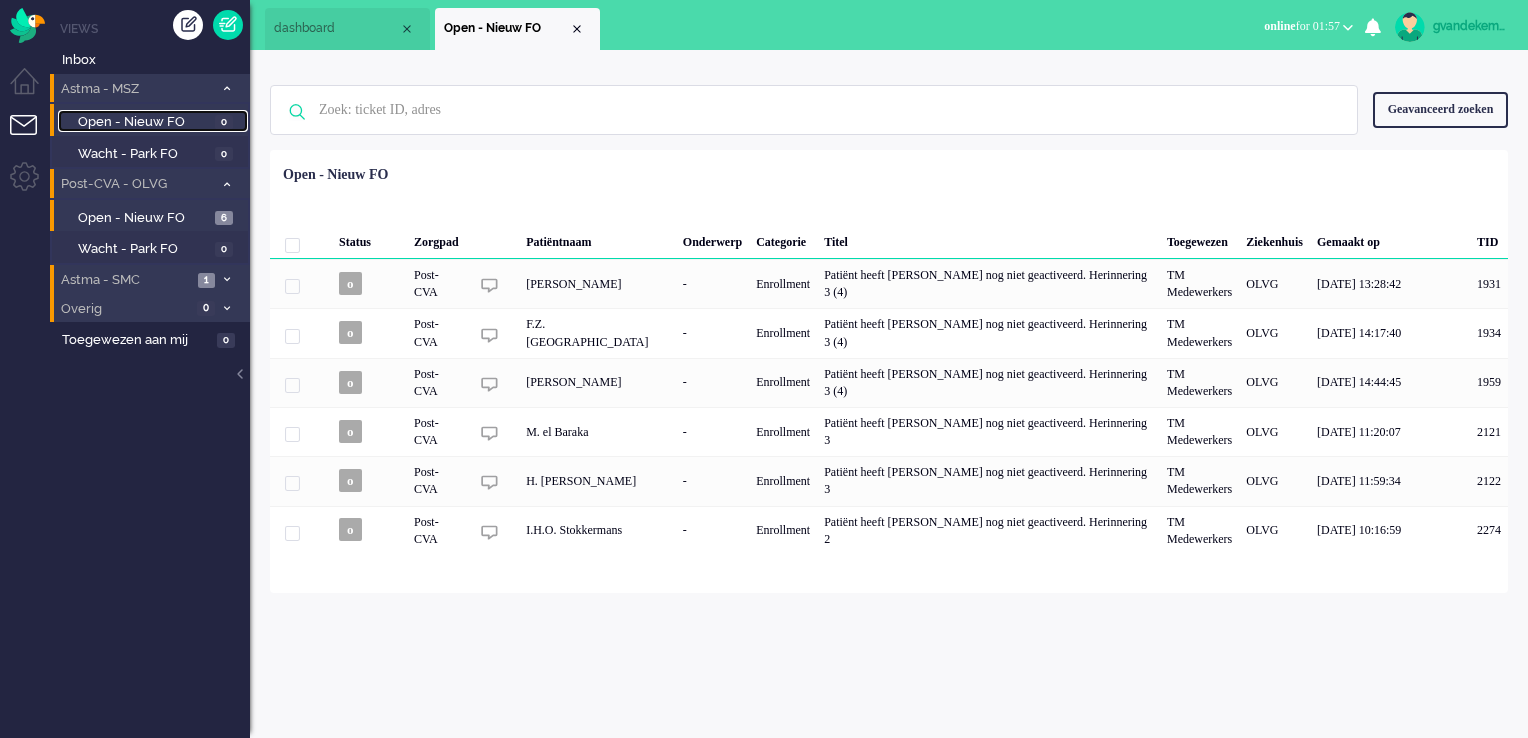 click on "Open - Nieuw FO" at bounding box center [144, 122] 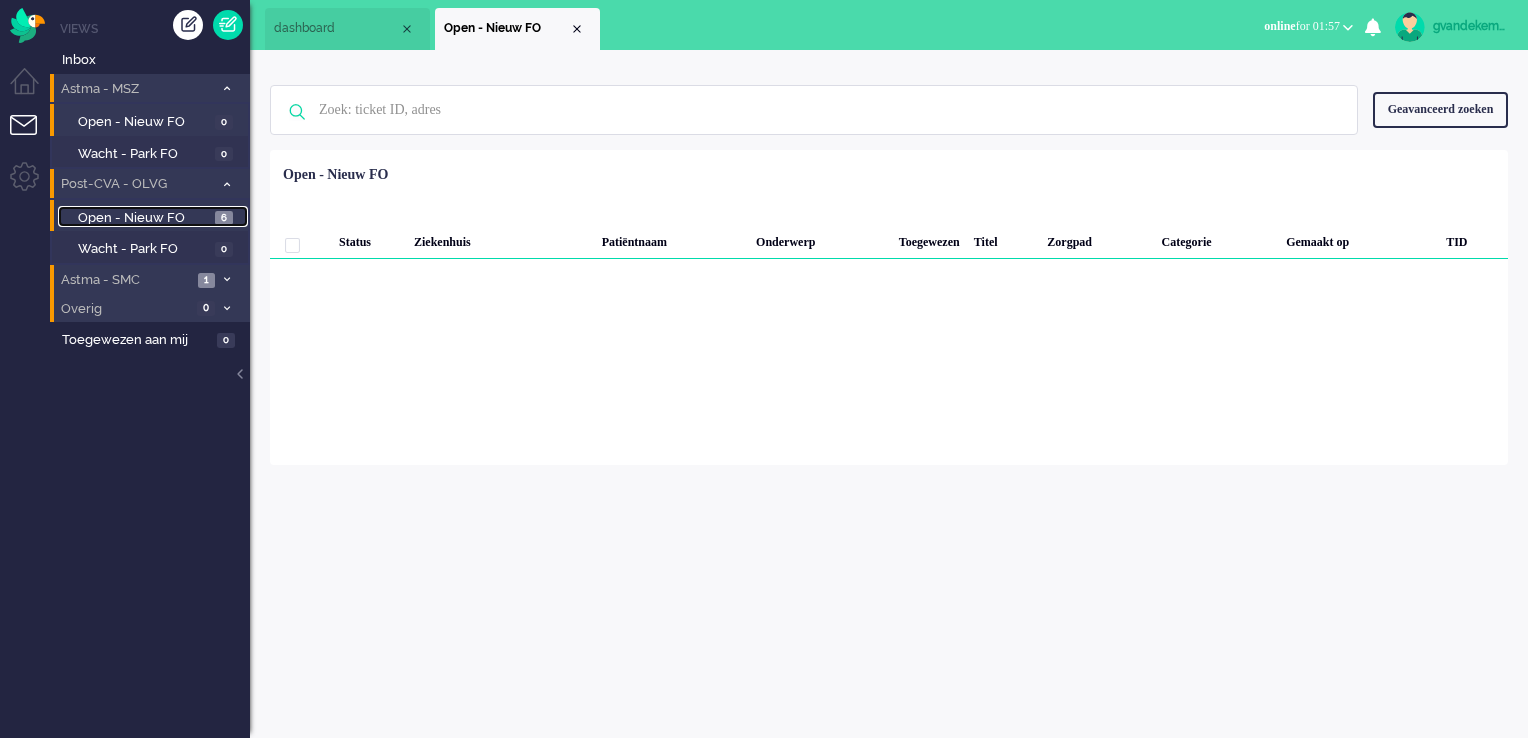 click on "Open - Nieuw FO" at bounding box center [144, 218] 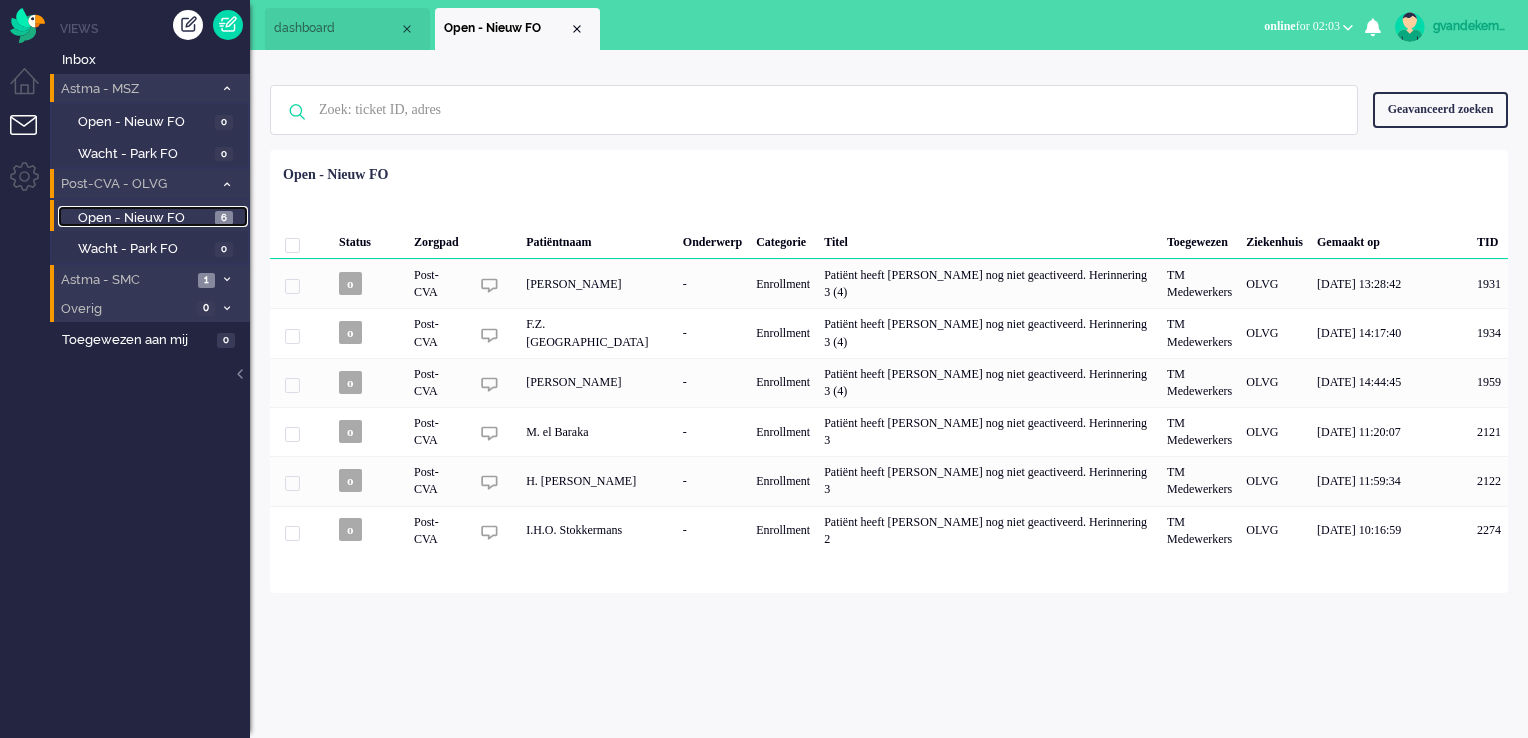 click on "dashboard" at bounding box center [336, 28] 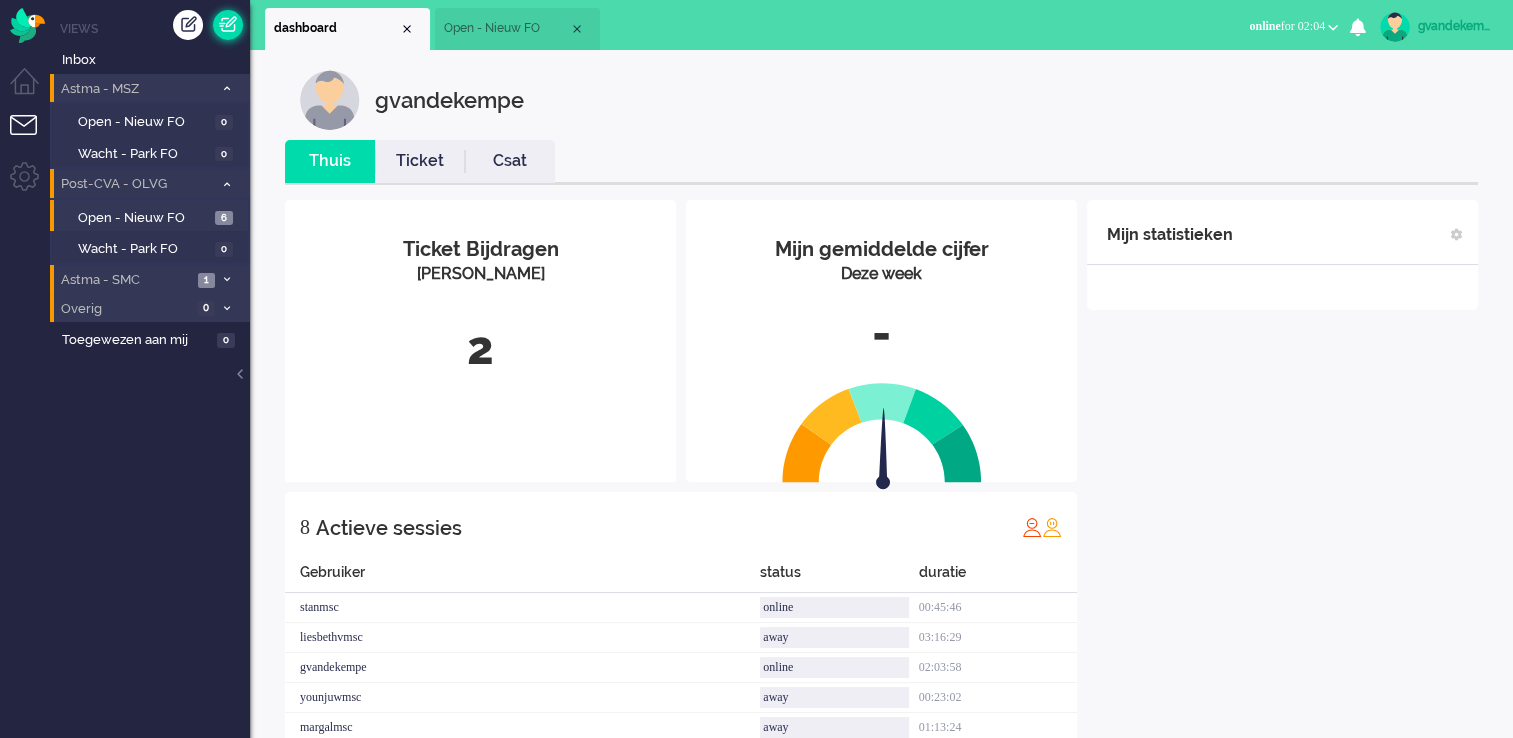 click at bounding box center (228, 25) 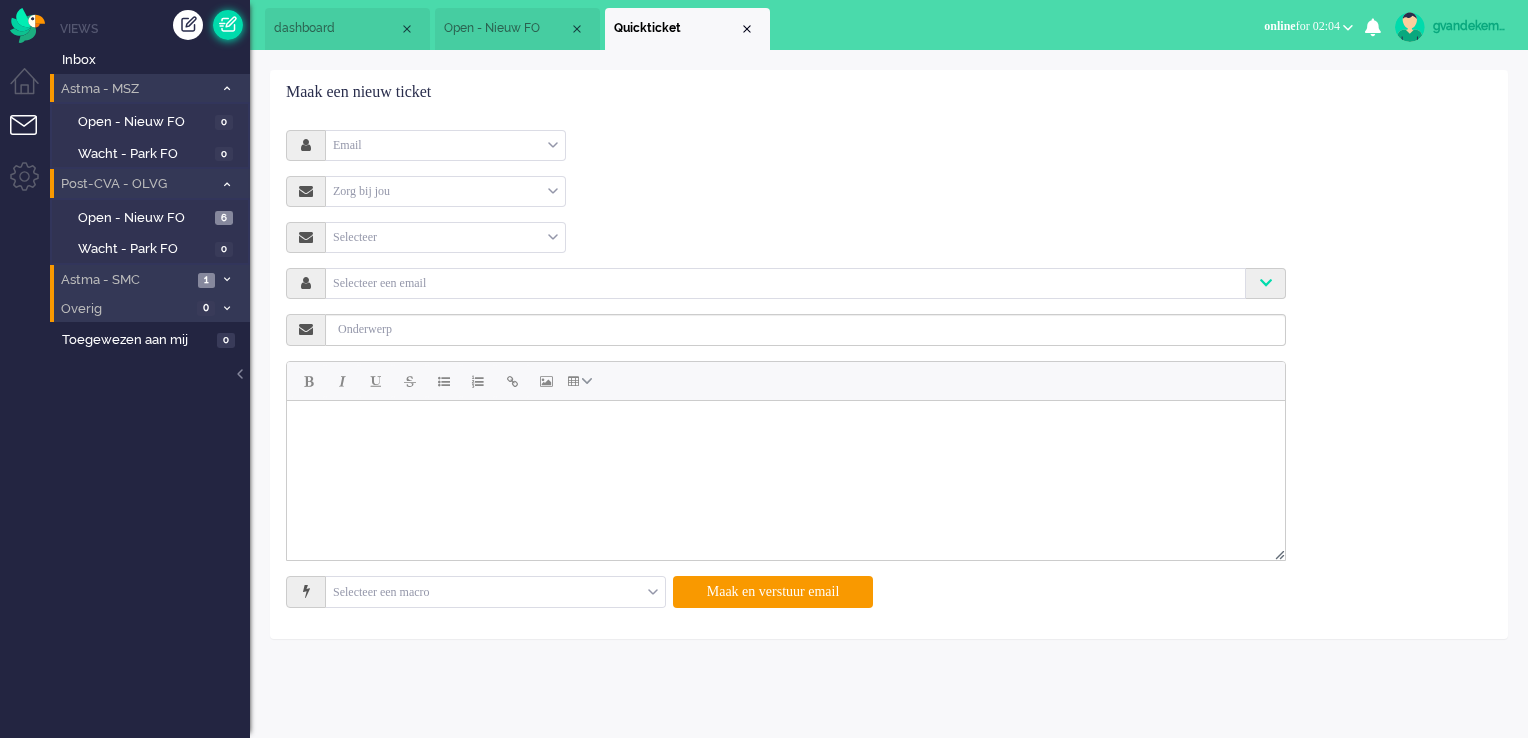 scroll, scrollTop: 0, scrollLeft: 0, axis: both 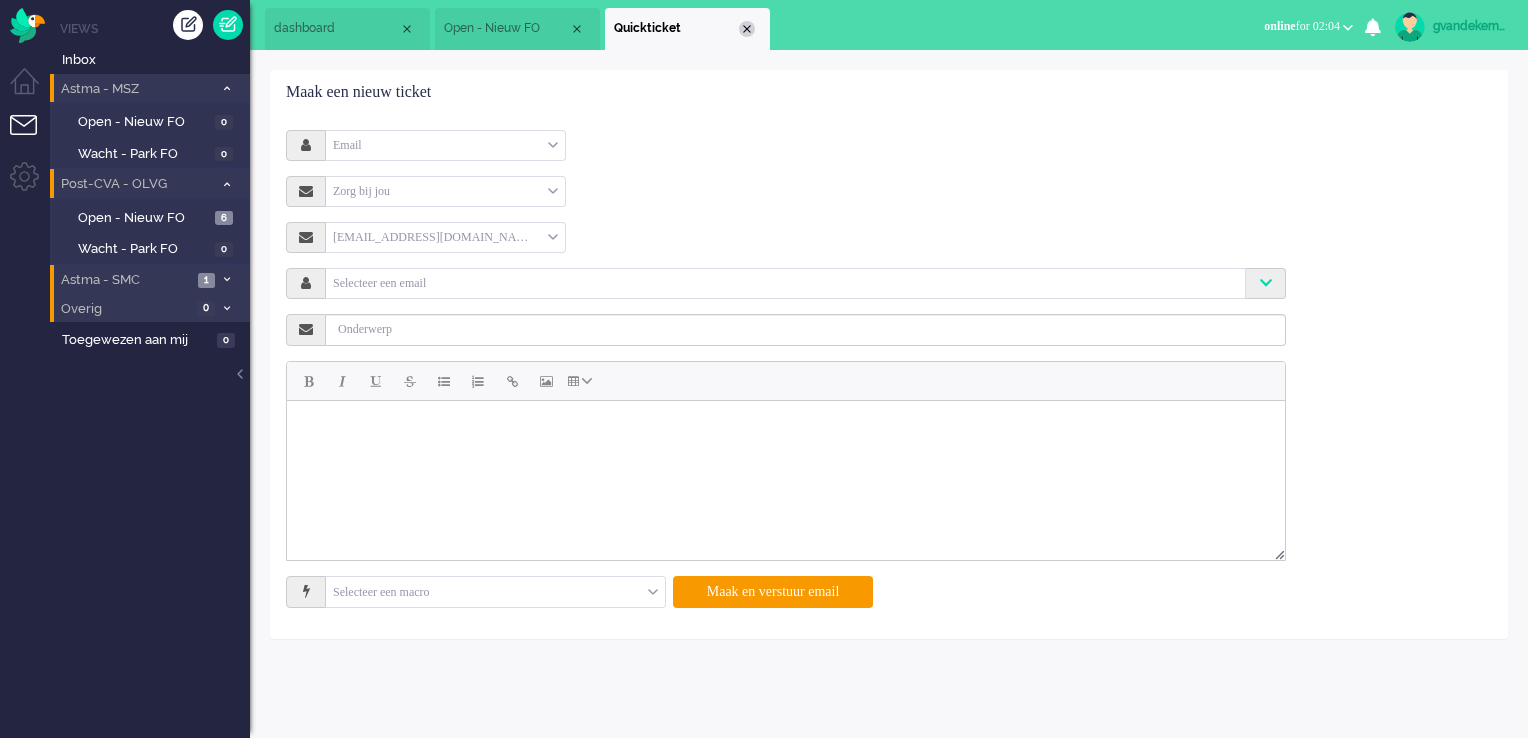 click at bounding box center [747, 29] 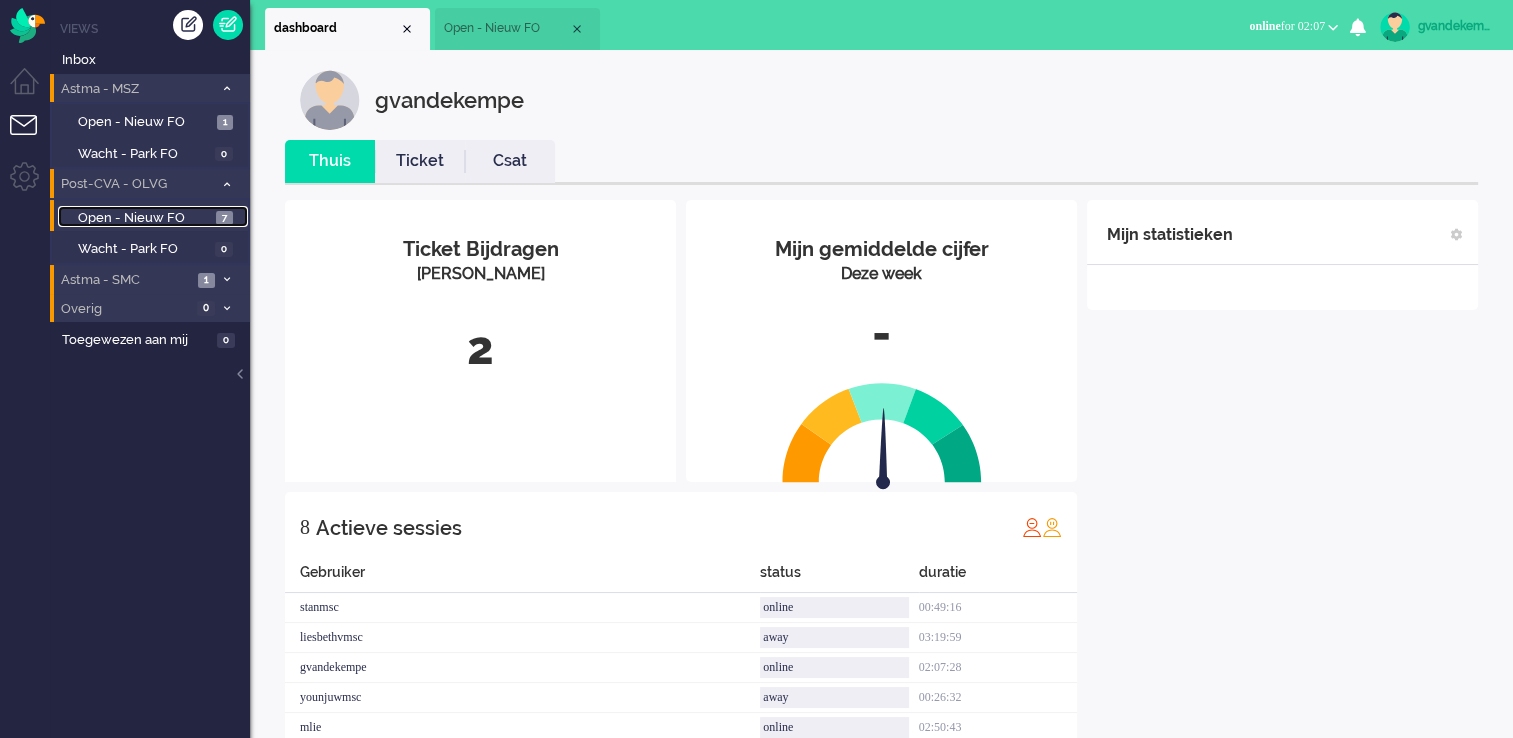 click on "Open - Nieuw FO" at bounding box center (144, 218) 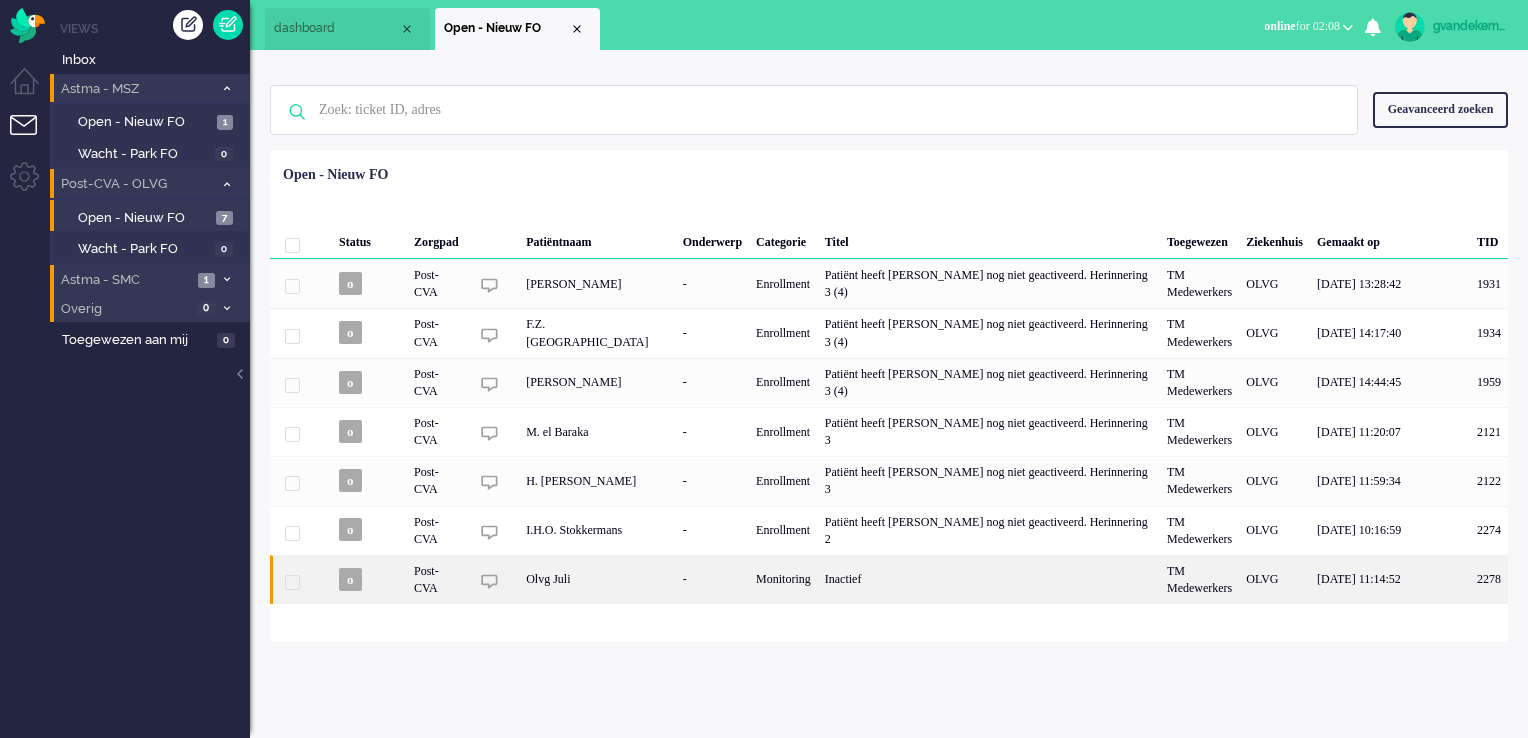 click on "Monitoring" 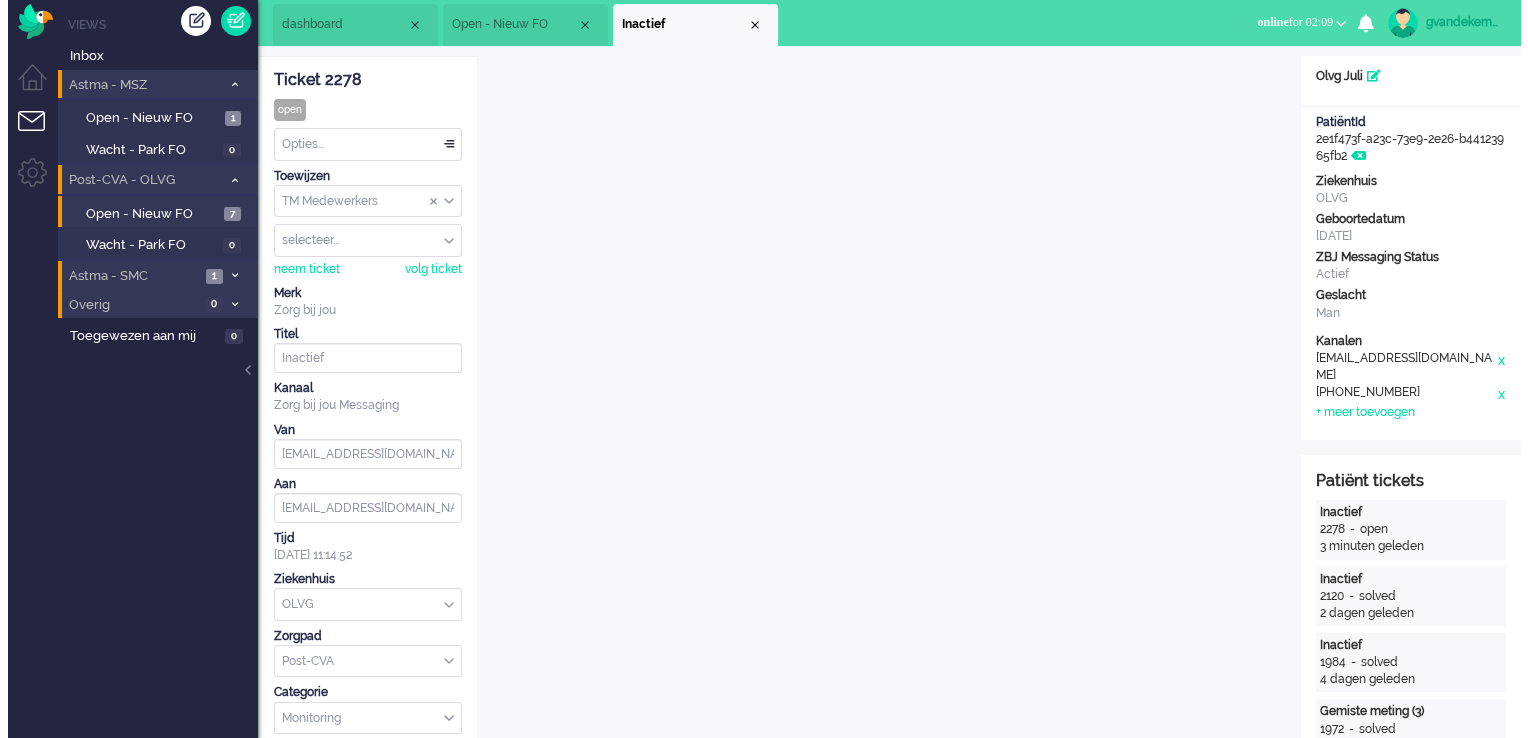 scroll, scrollTop: 0, scrollLeft: 0, axis: both 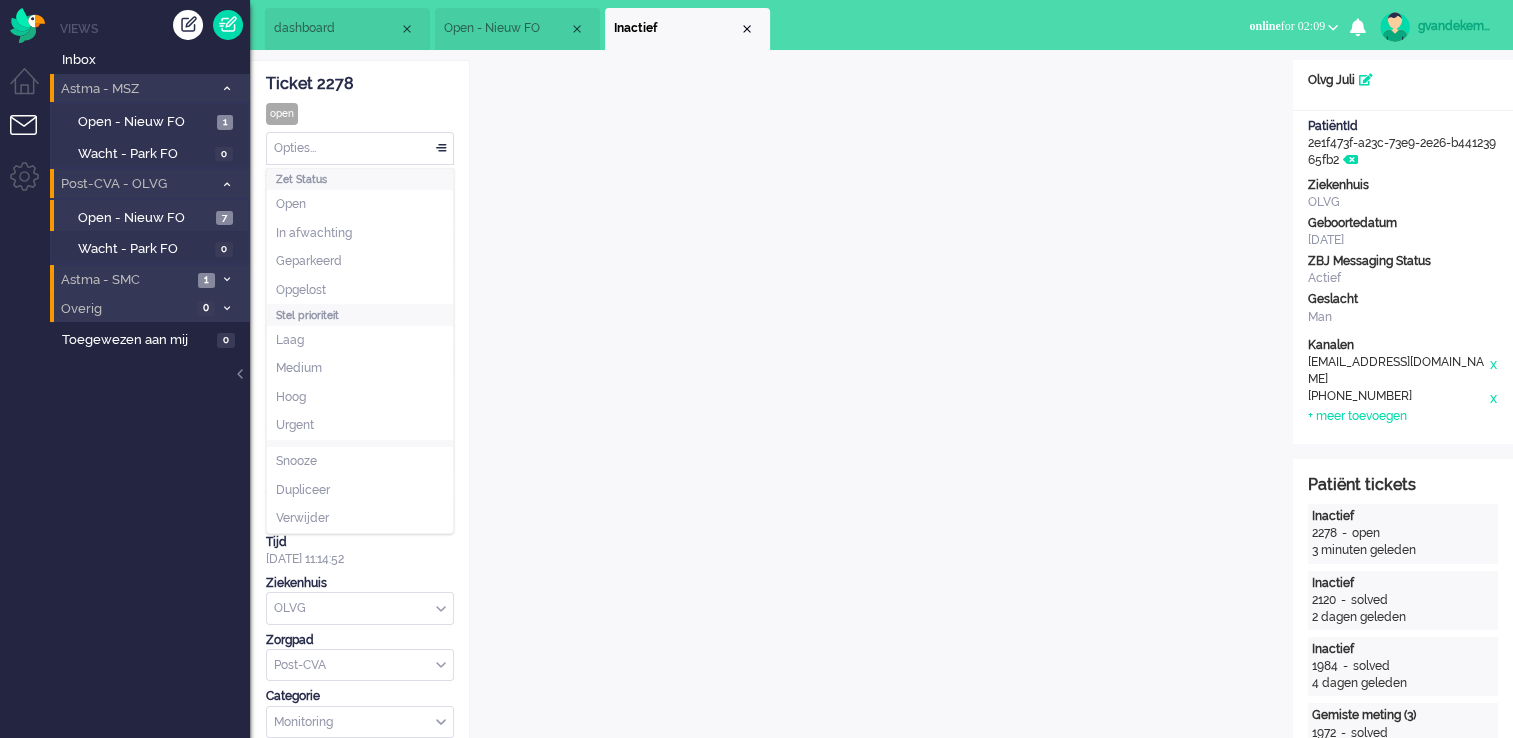 click on "Opties..." at bounding box center [360, 148] 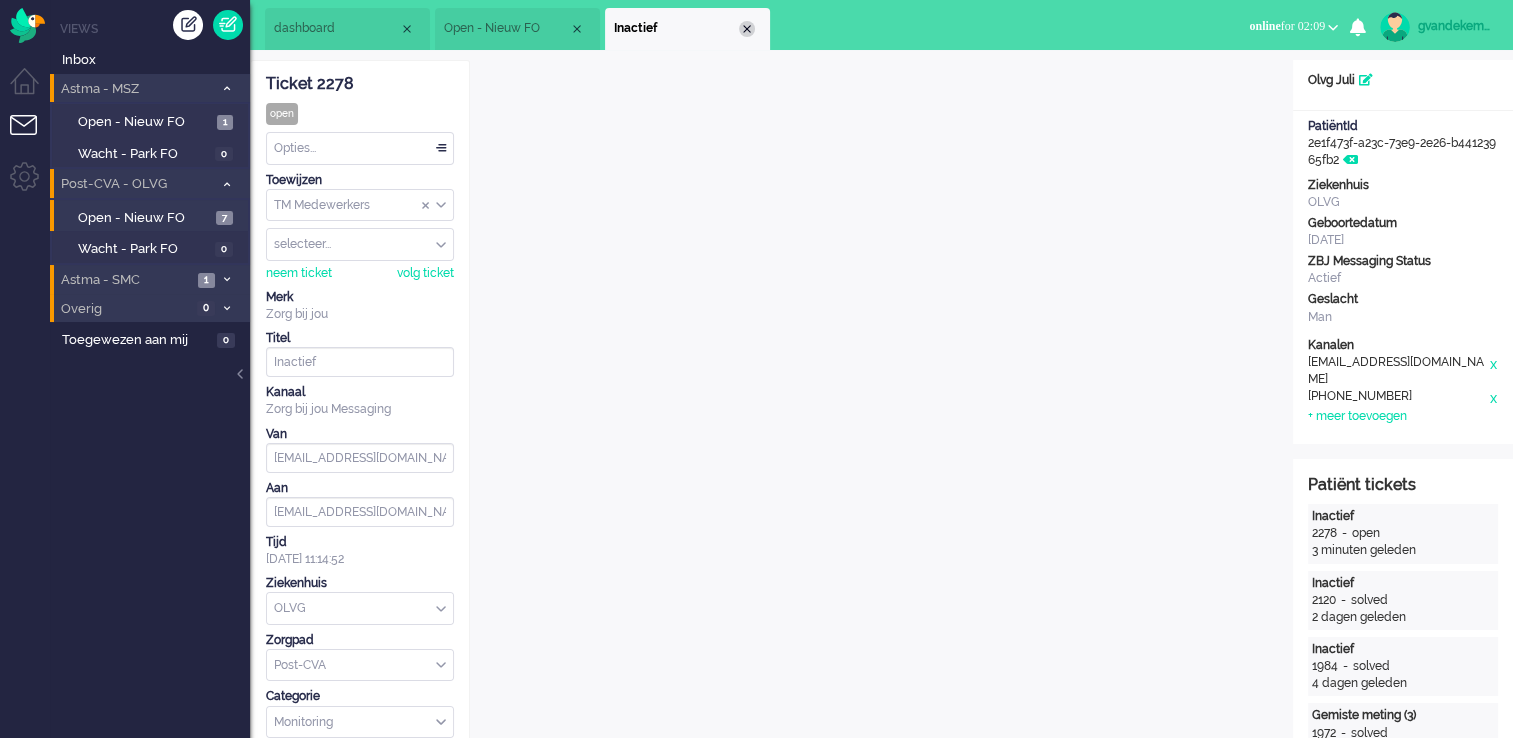 click at bounding box center (747, 29) 